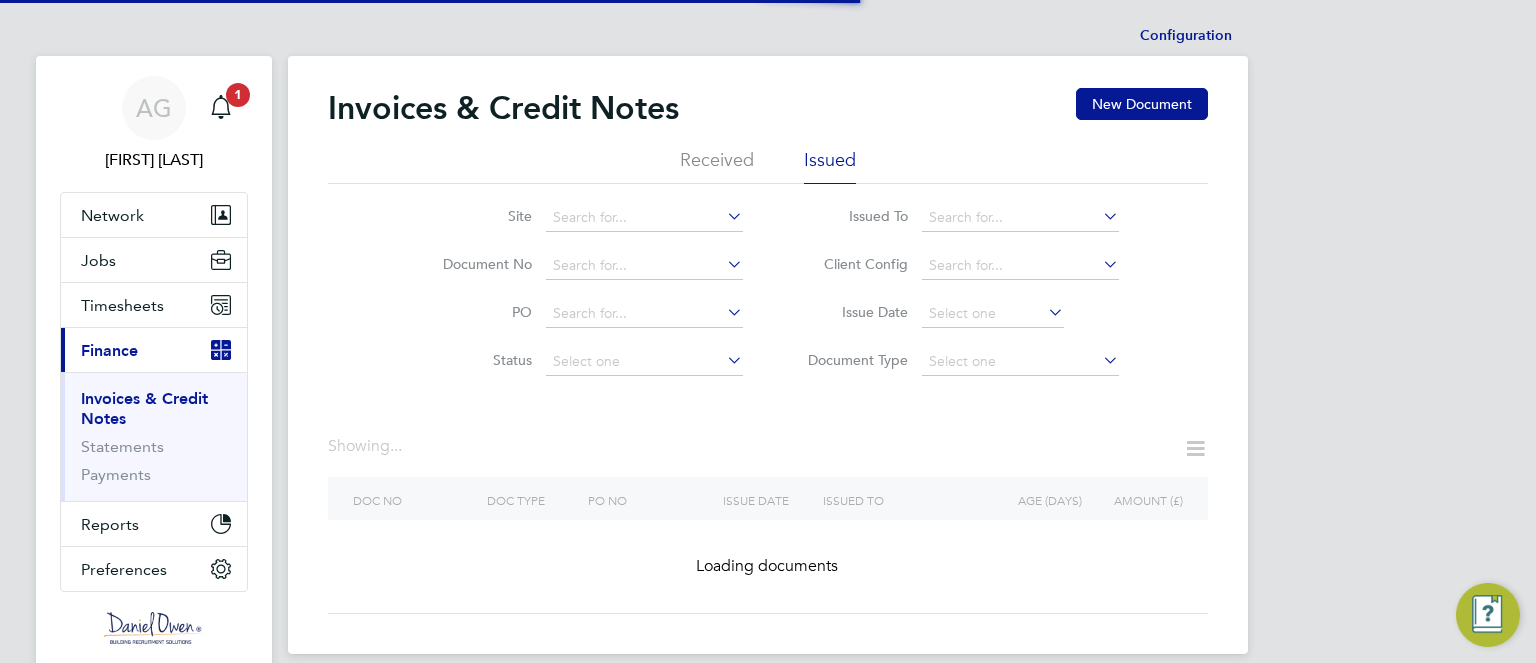 scroll, scrollTop: 0, scrollLeft: 0, axis: both 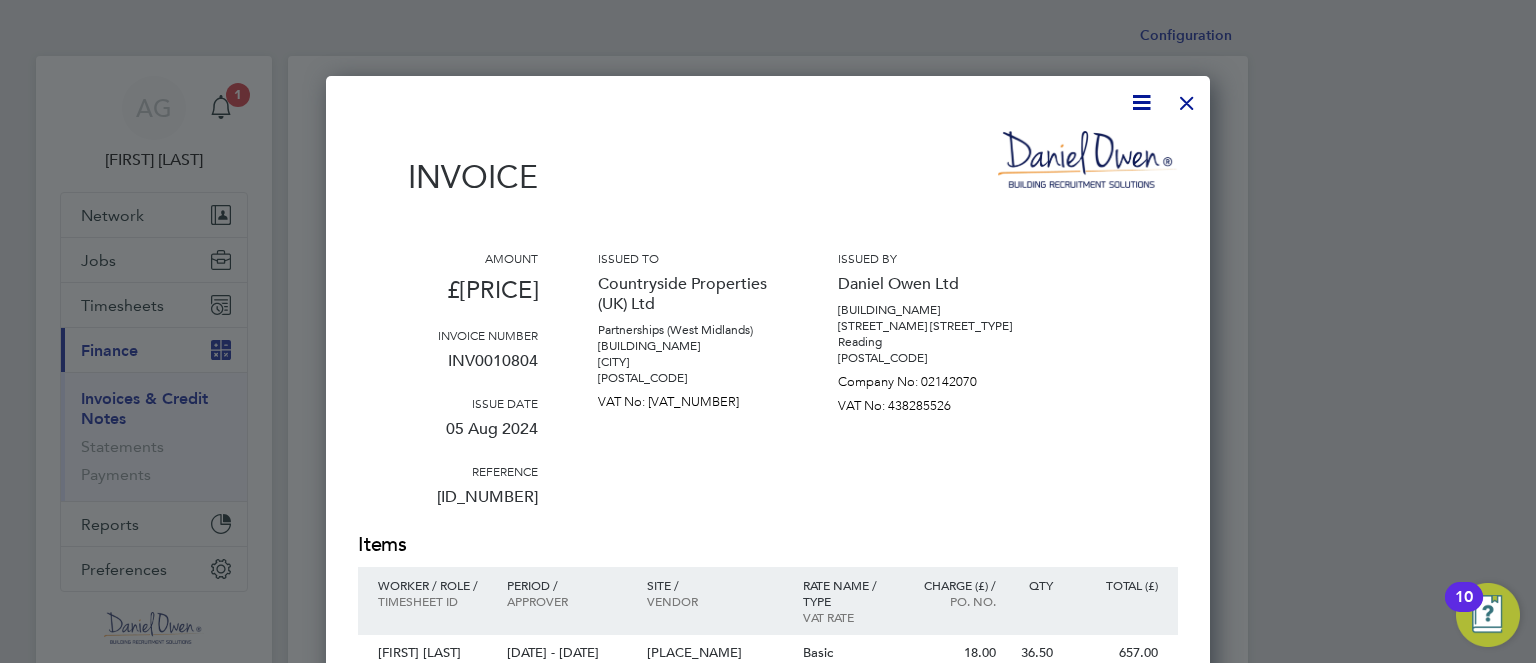 click at bounding box center (1187, 98) 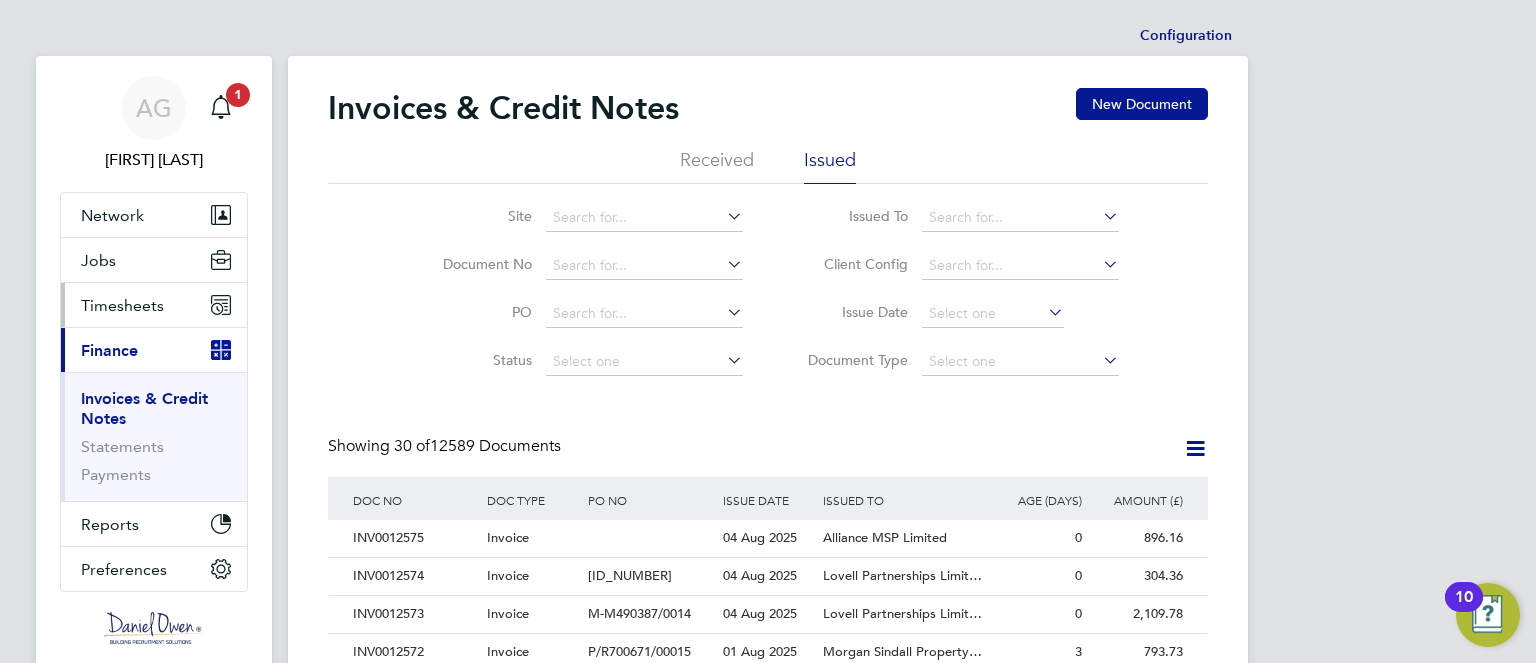 click on "Timesheets" at bounding box center [122, 305] 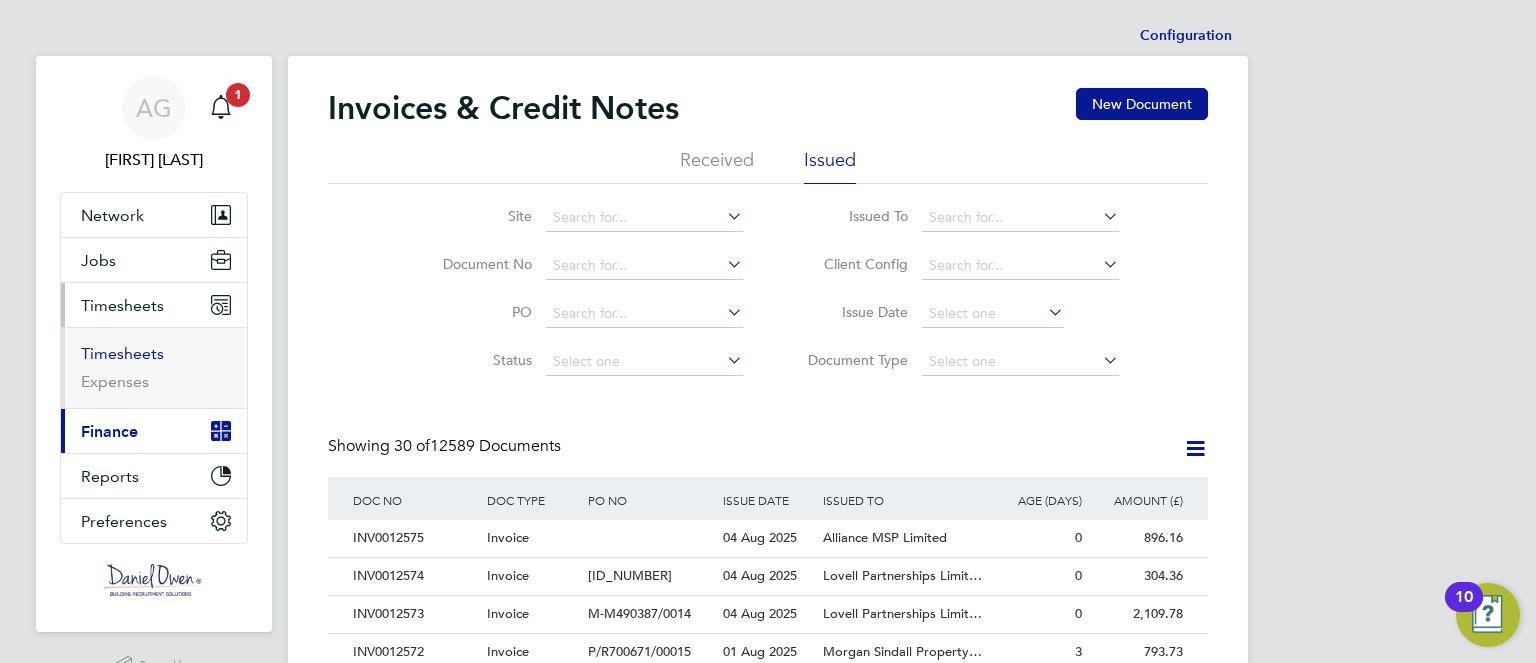 click on "Timesheets" at bounding box center [122, 353] 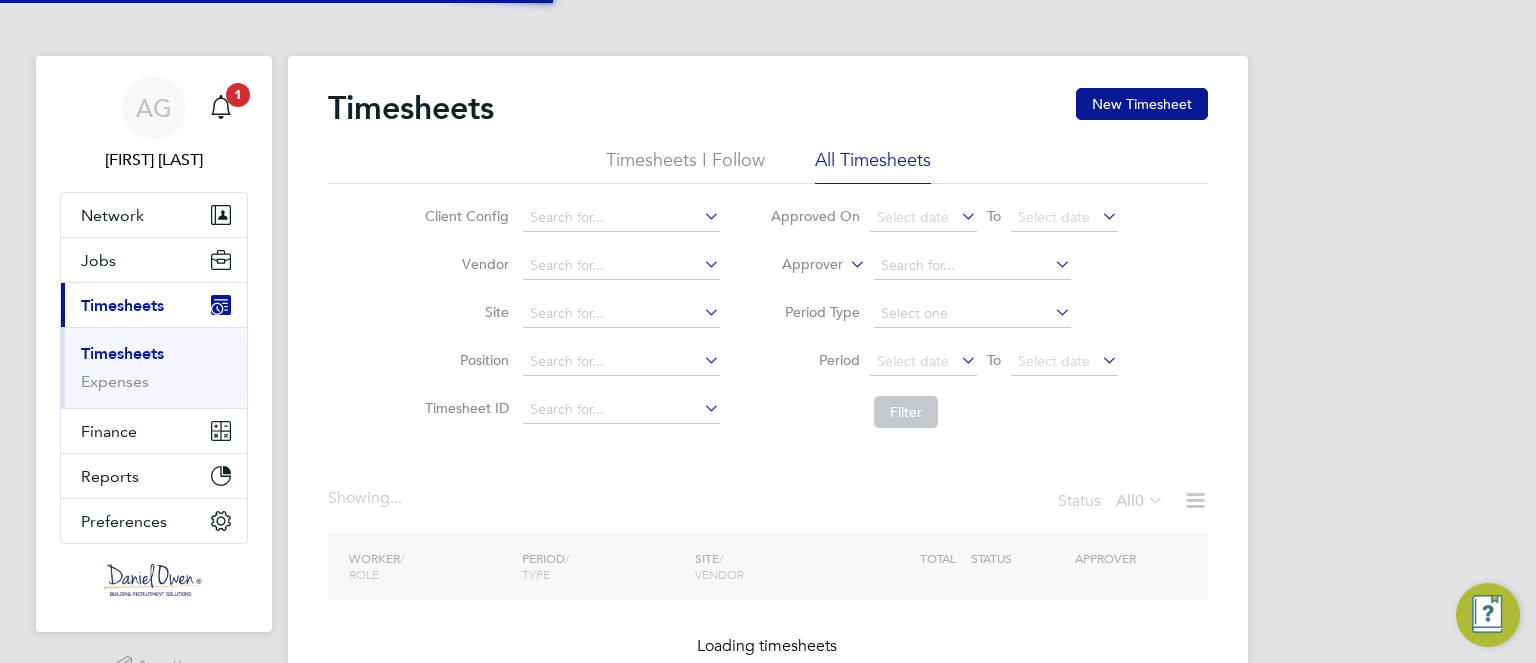 click on "Timesheets" at bounding box center [122, 353] 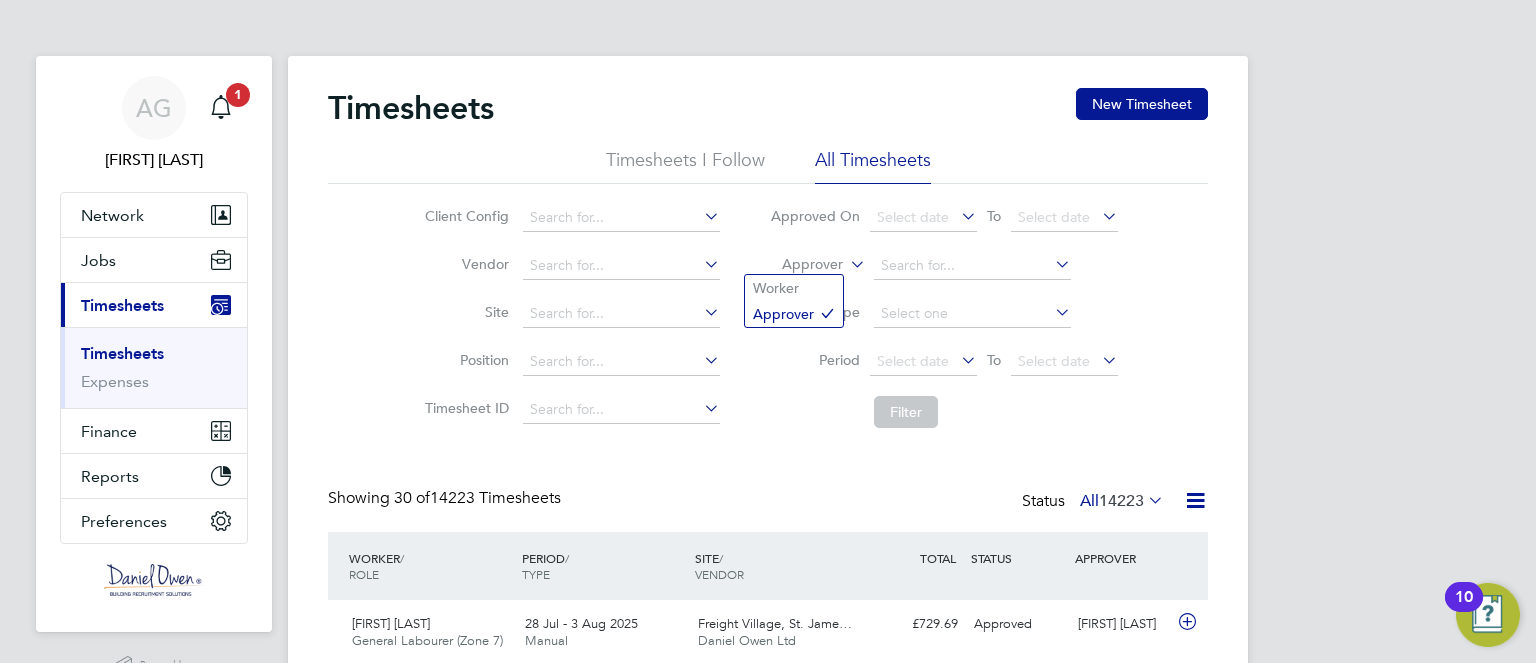 click 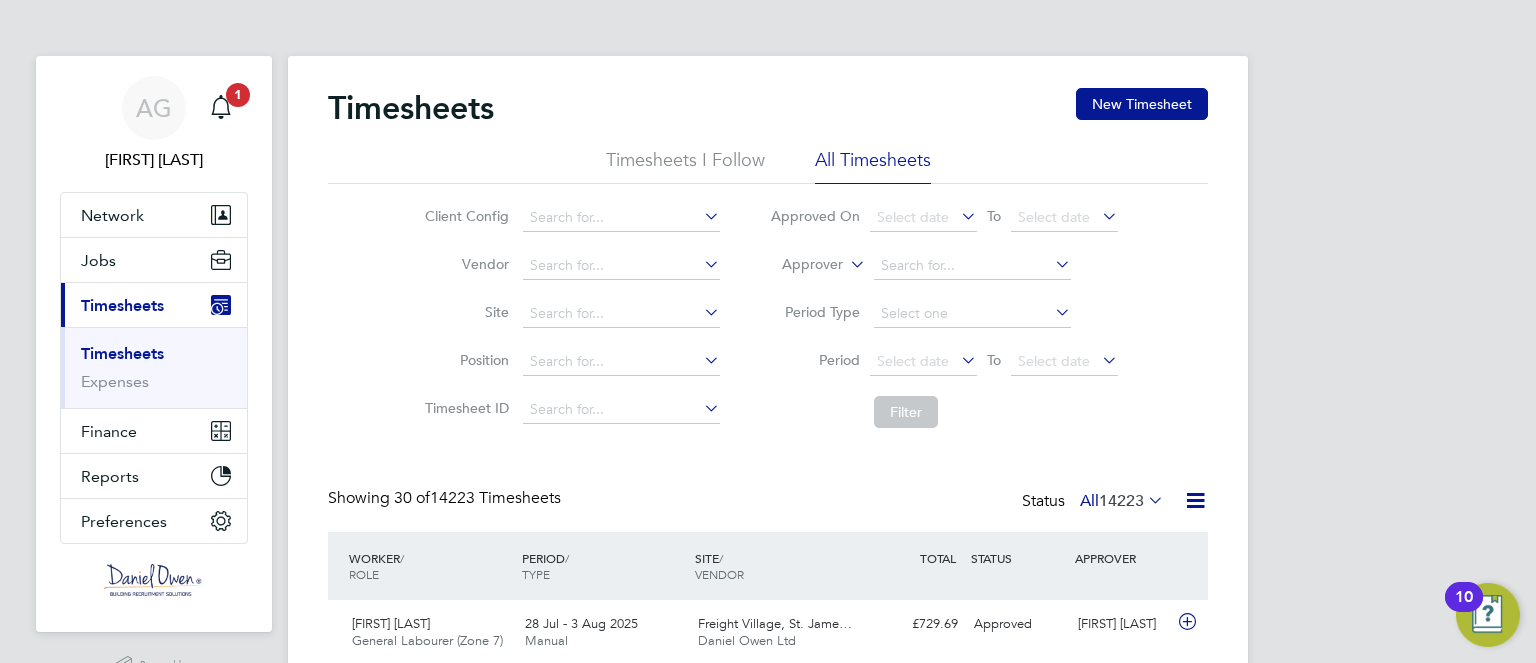click on "Worker" 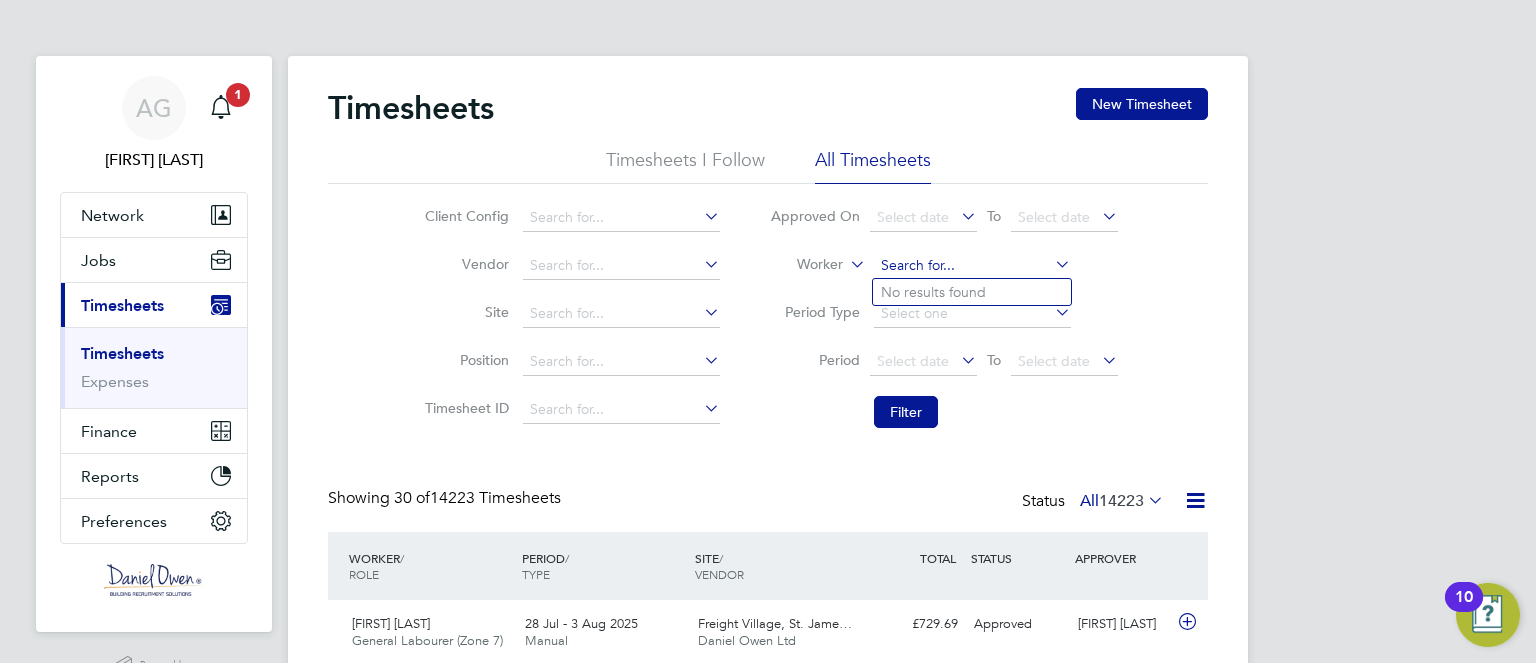 click 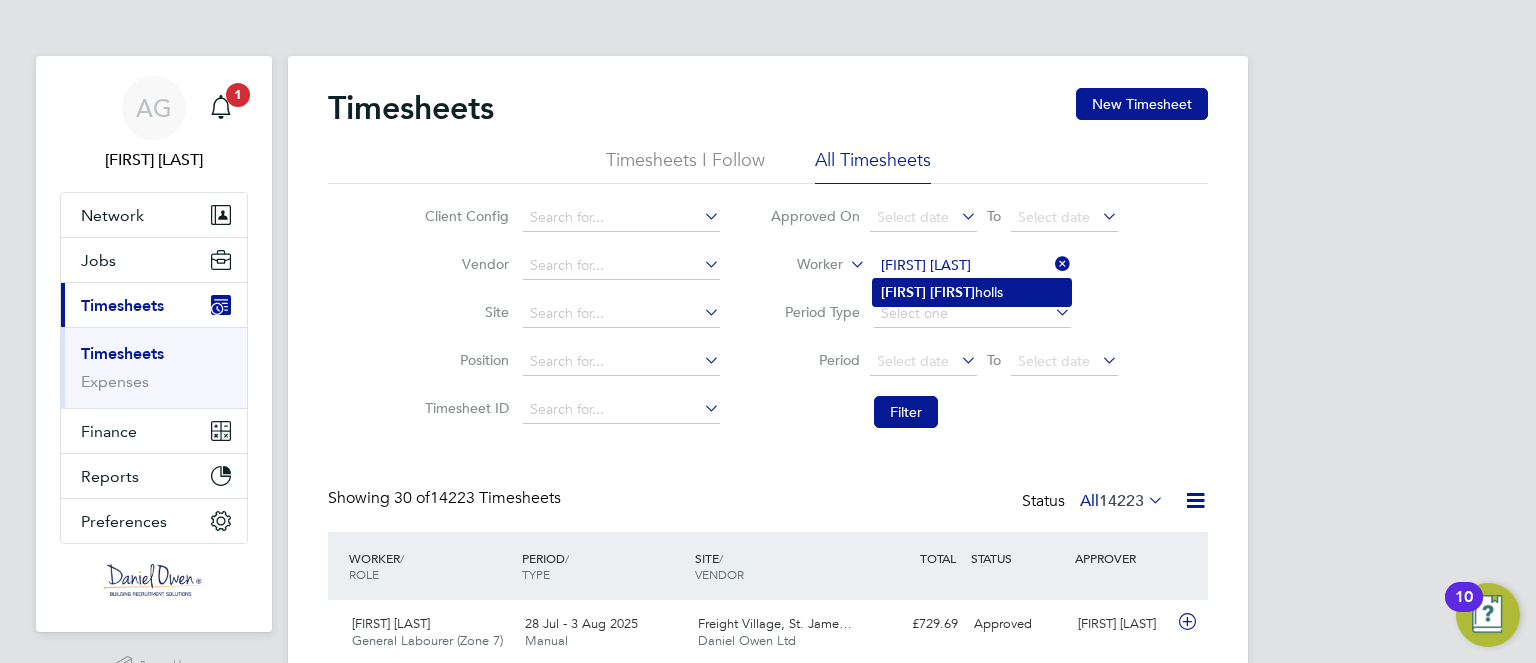 click on "[FIRST]" 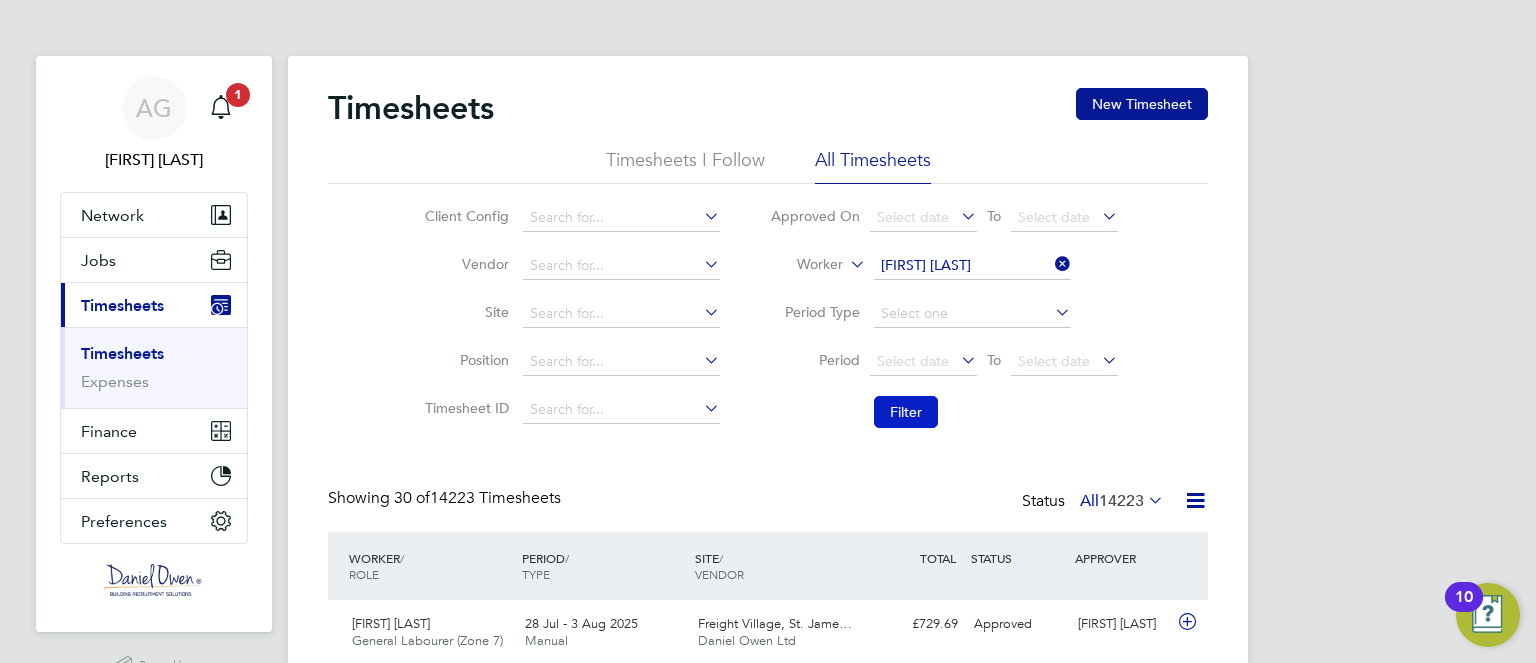 click on "Filter" 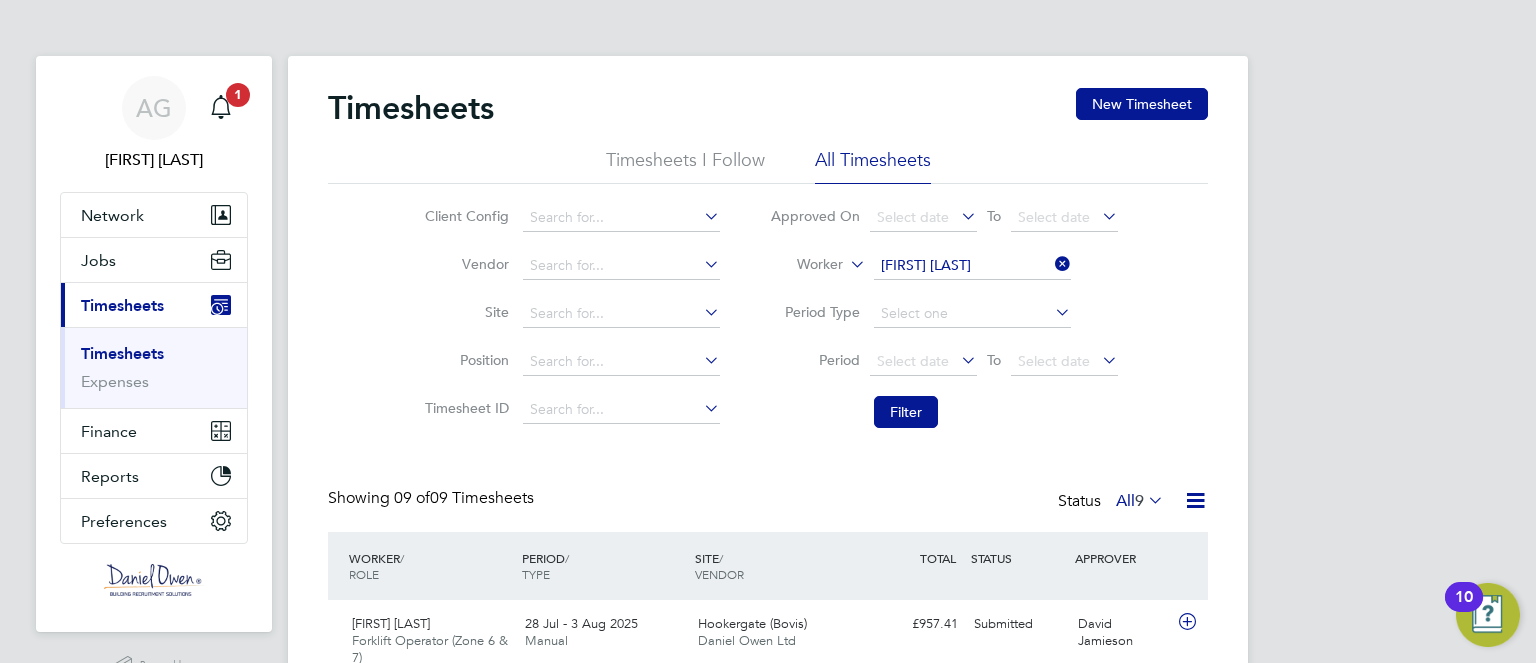 type 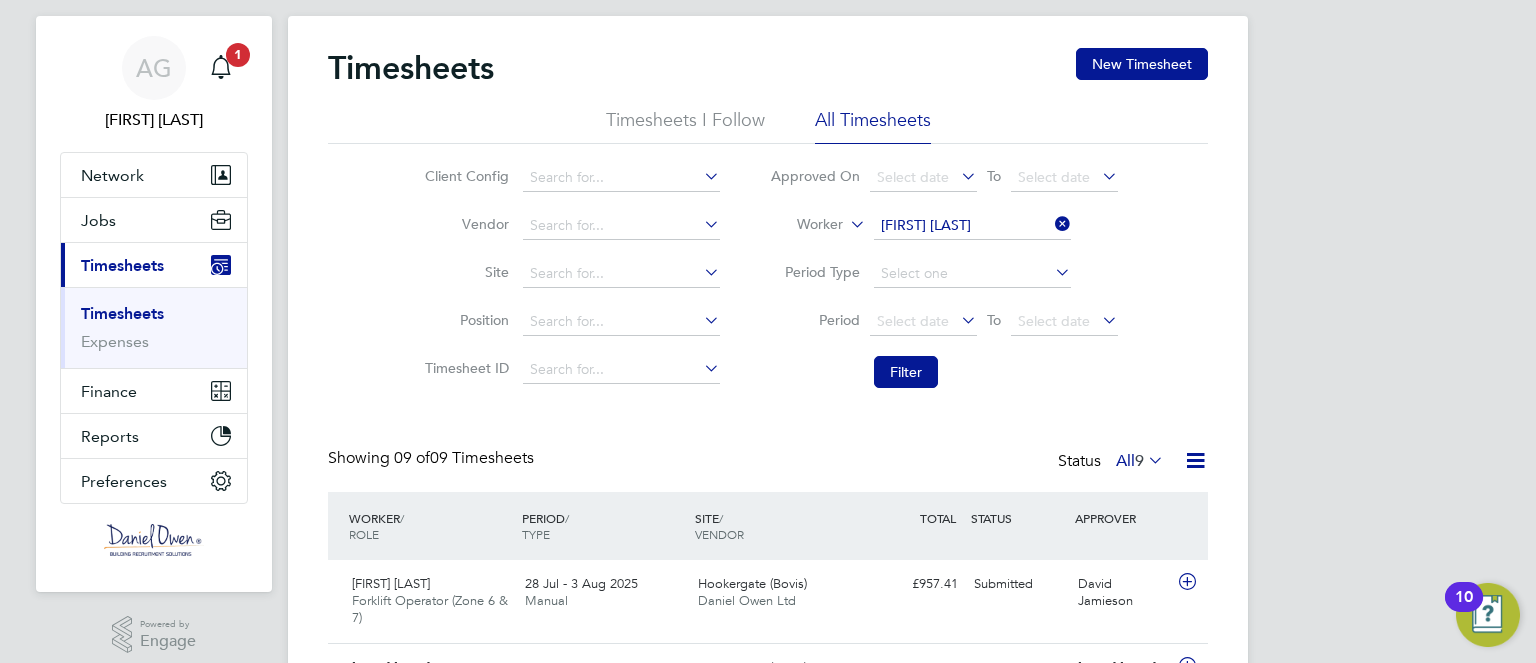 click 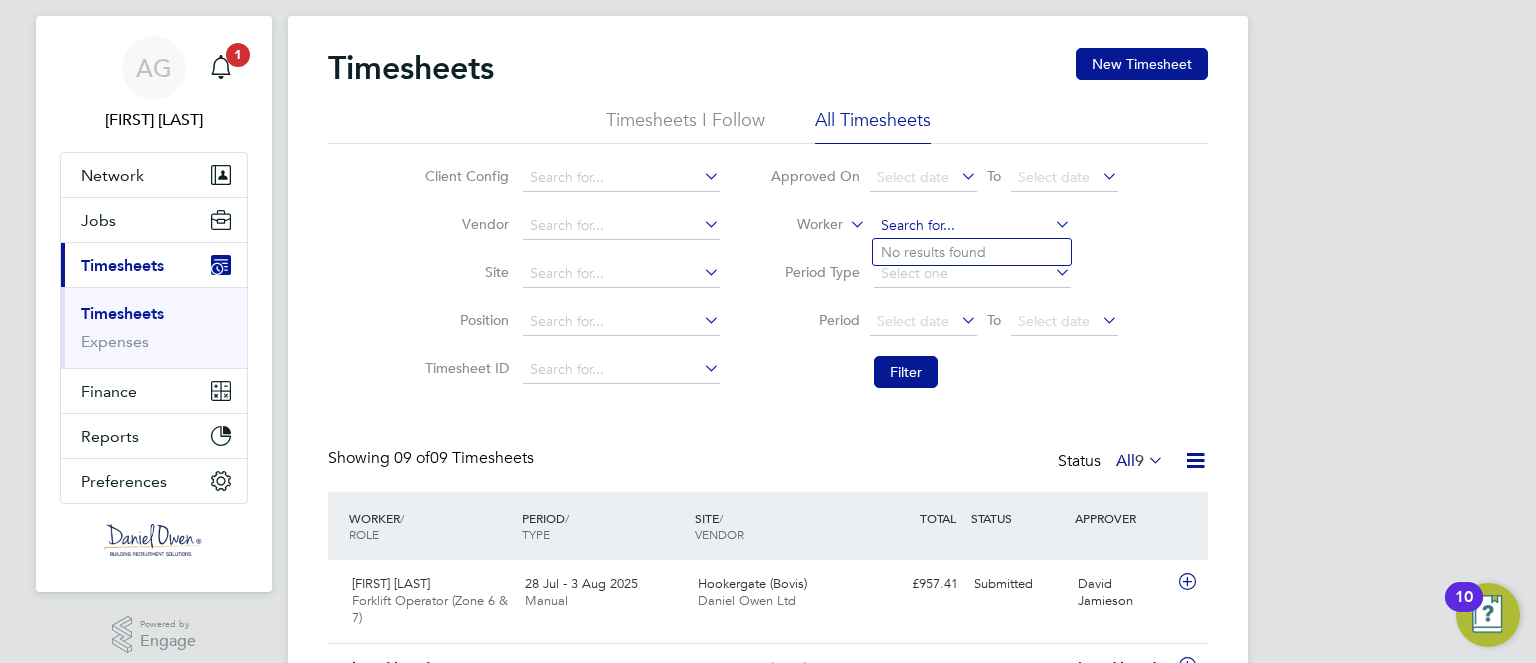 click 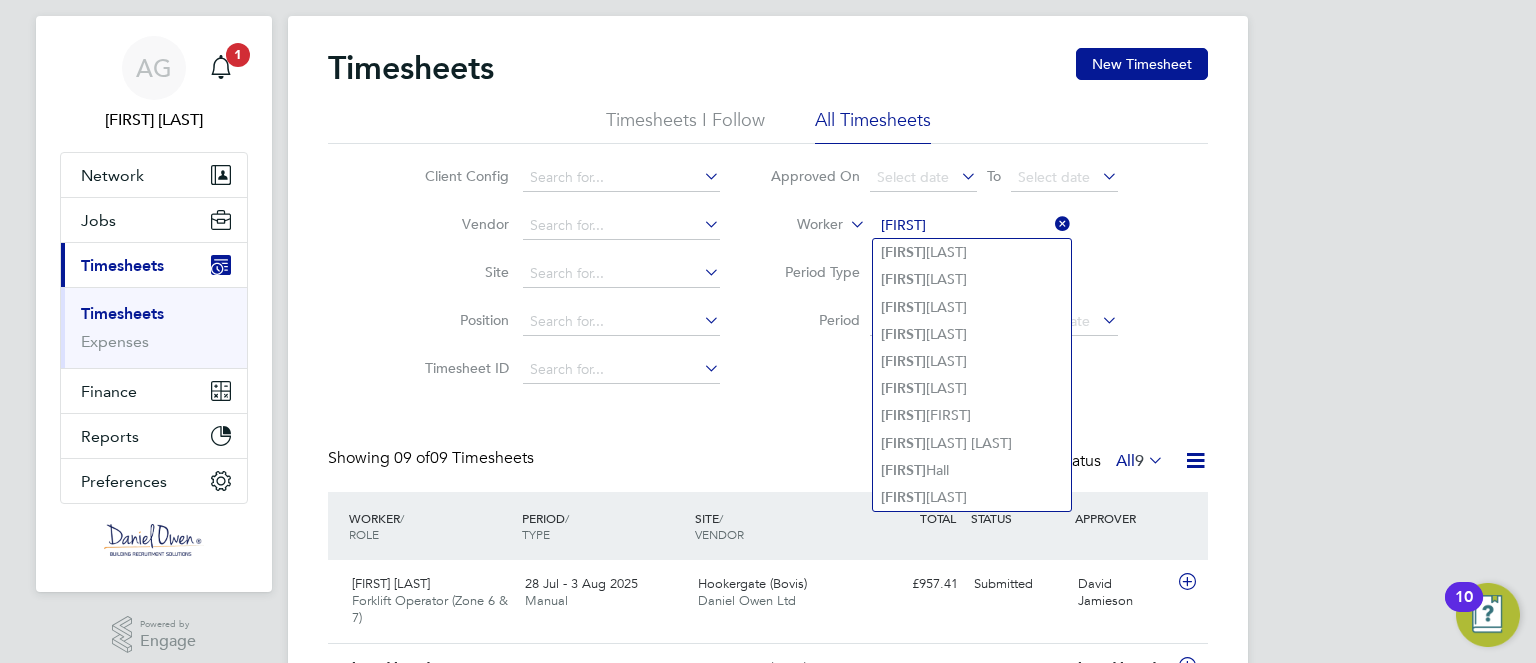 type on "[FIRST]" 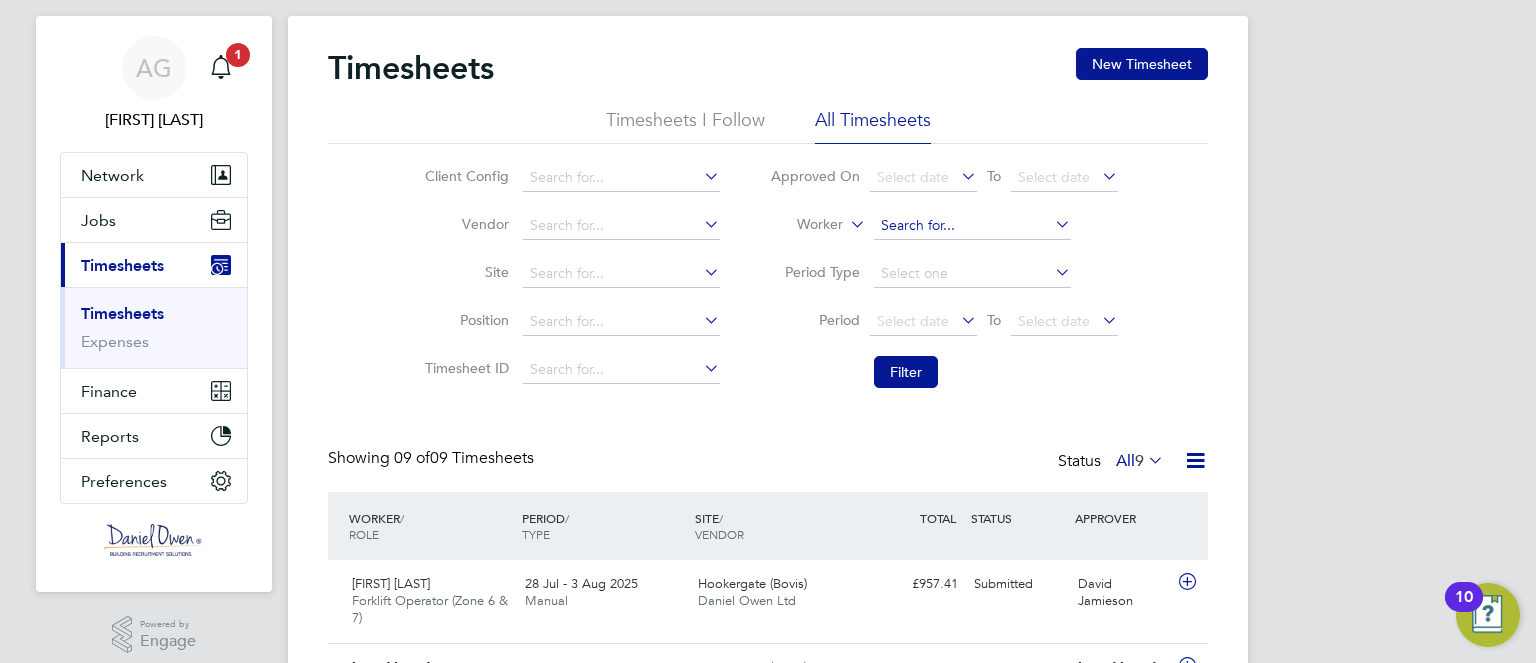 click 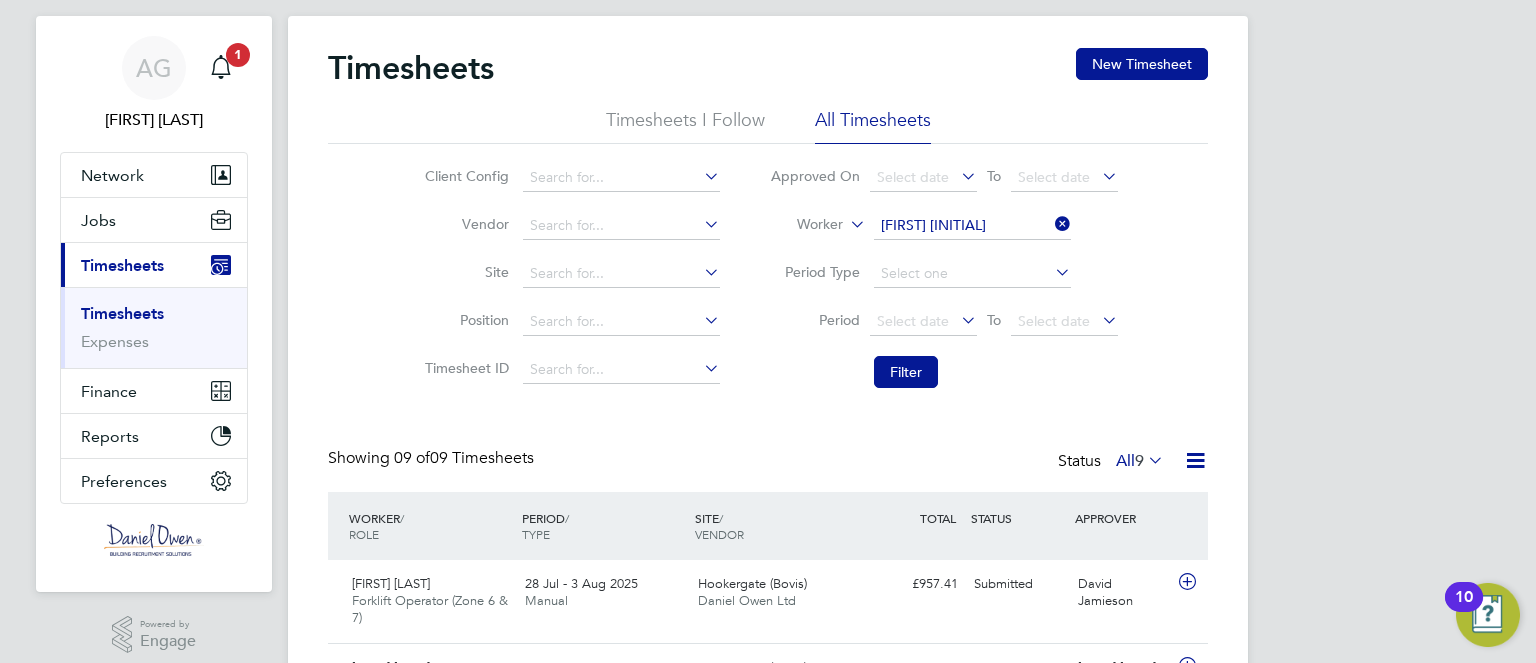 click on "[FIRST]   [LAST]" 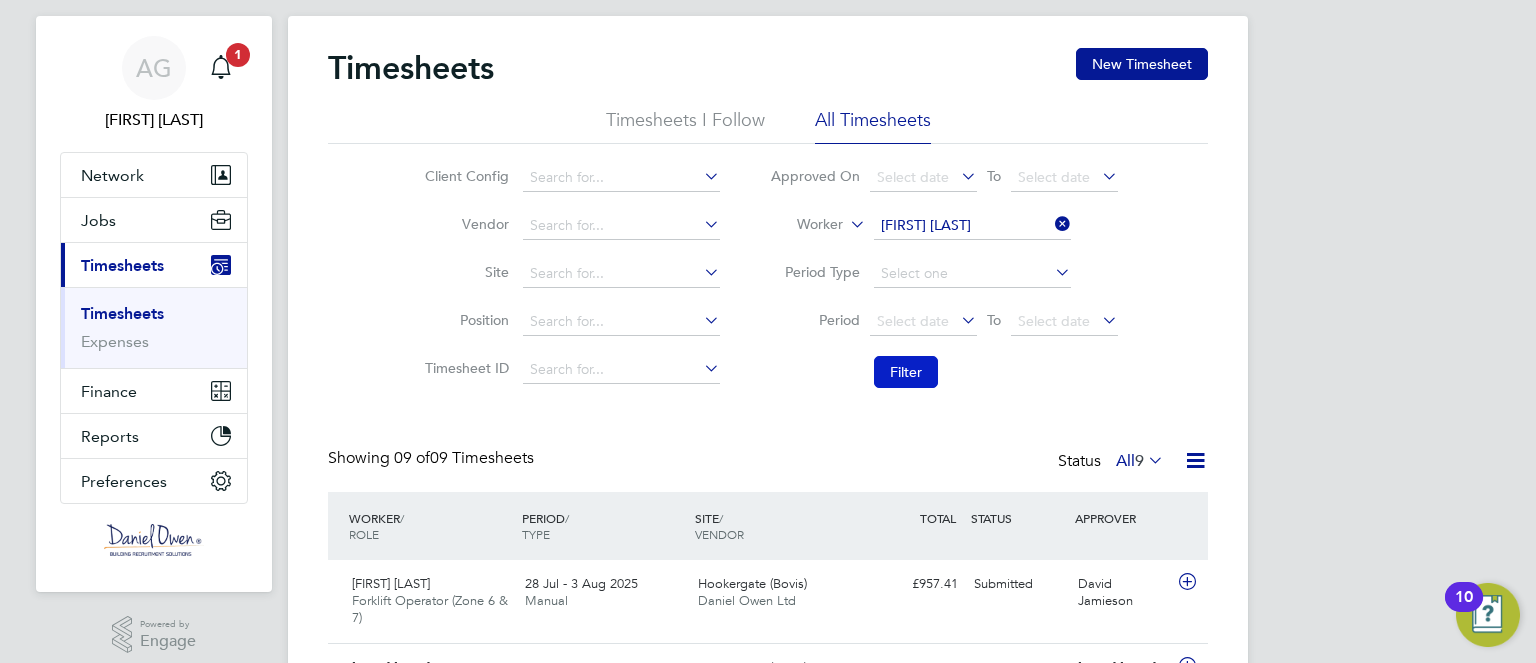 click on "Filter" 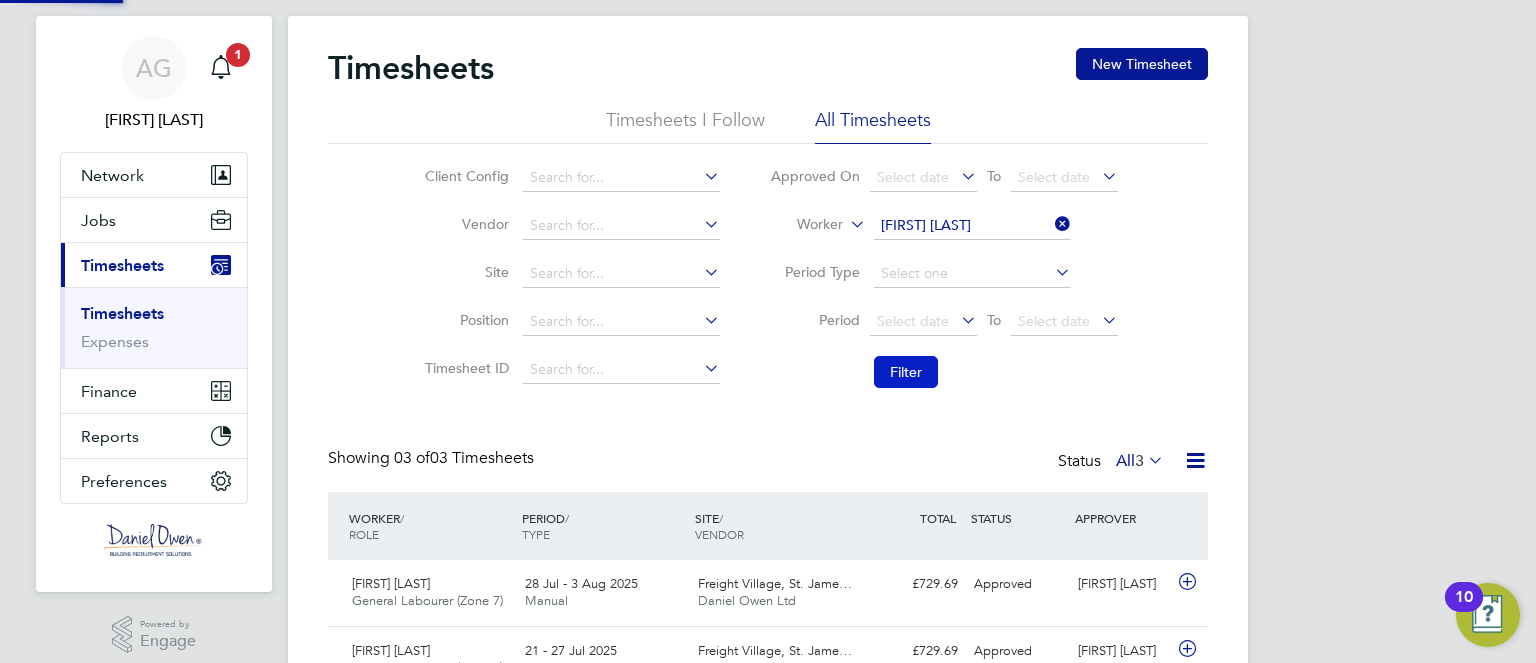 scroll, scrollTop: 9, scrollLeft: 10, axis: both 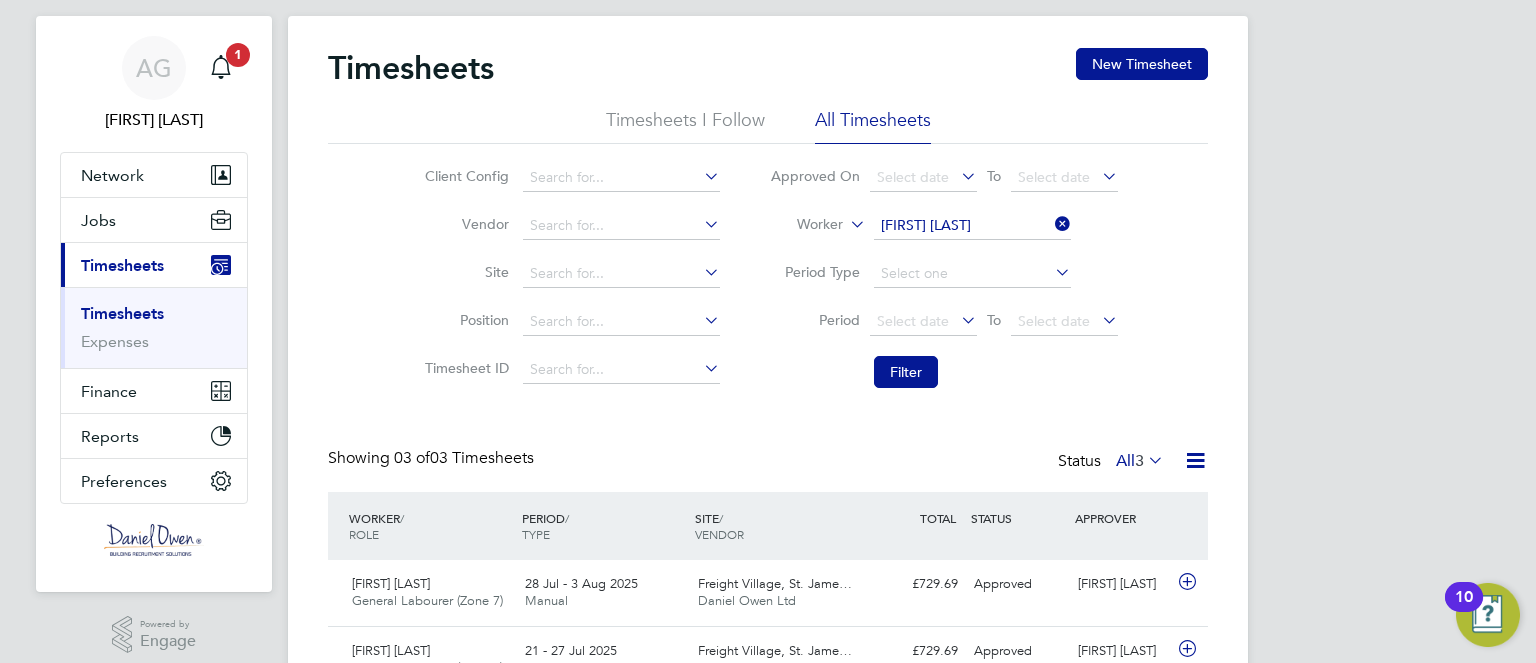 click 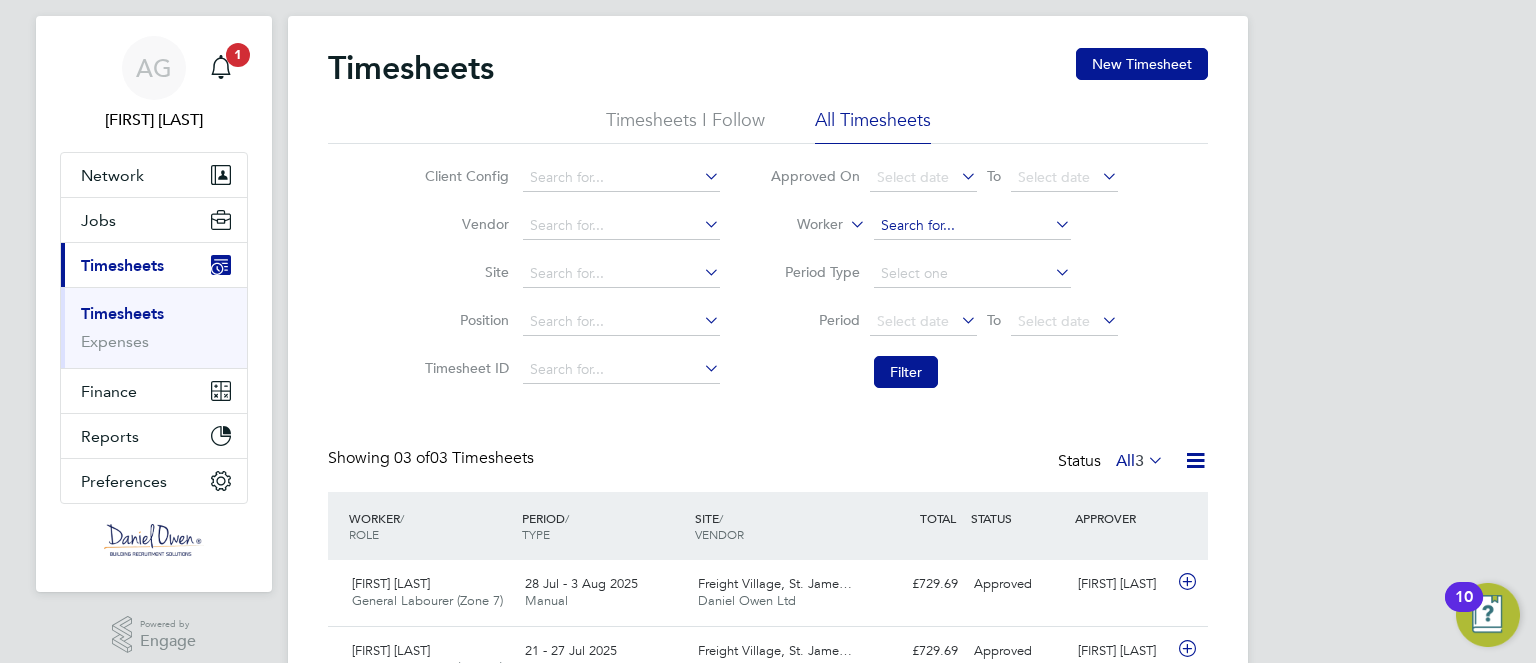 click 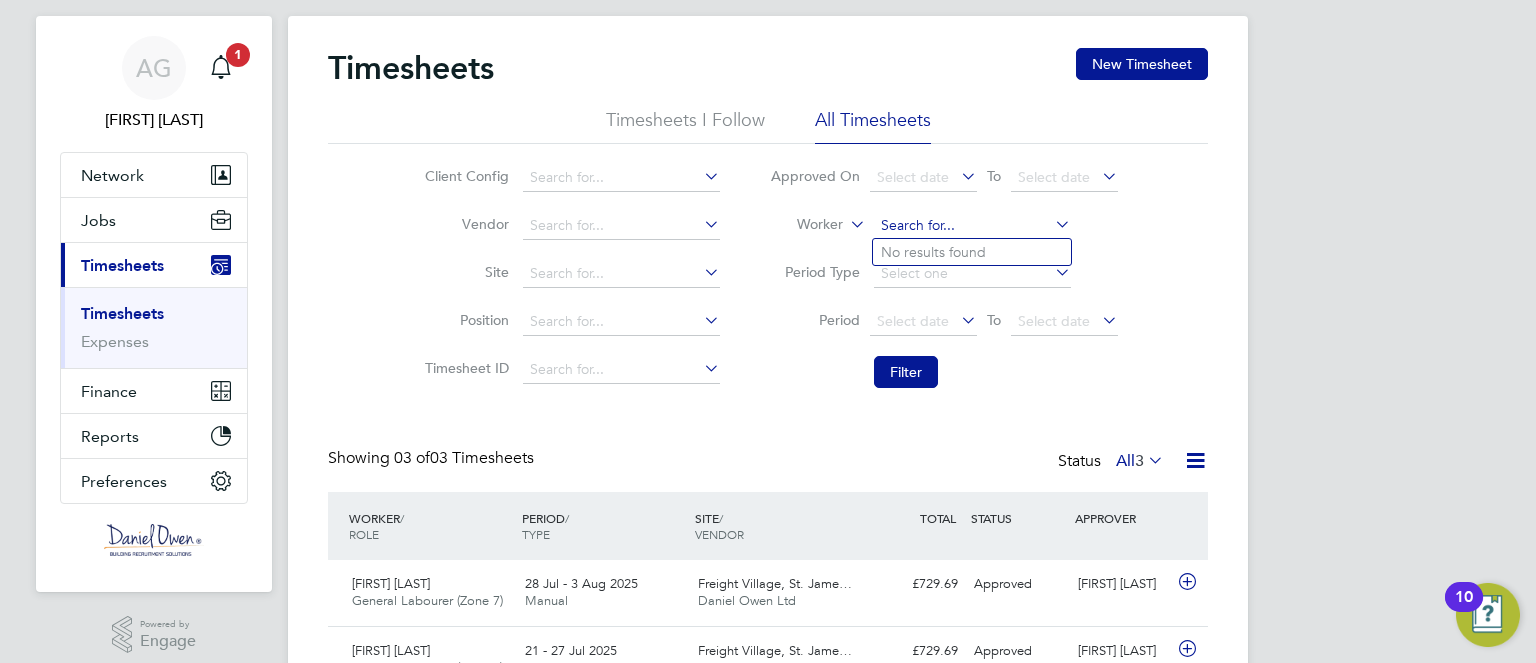 click 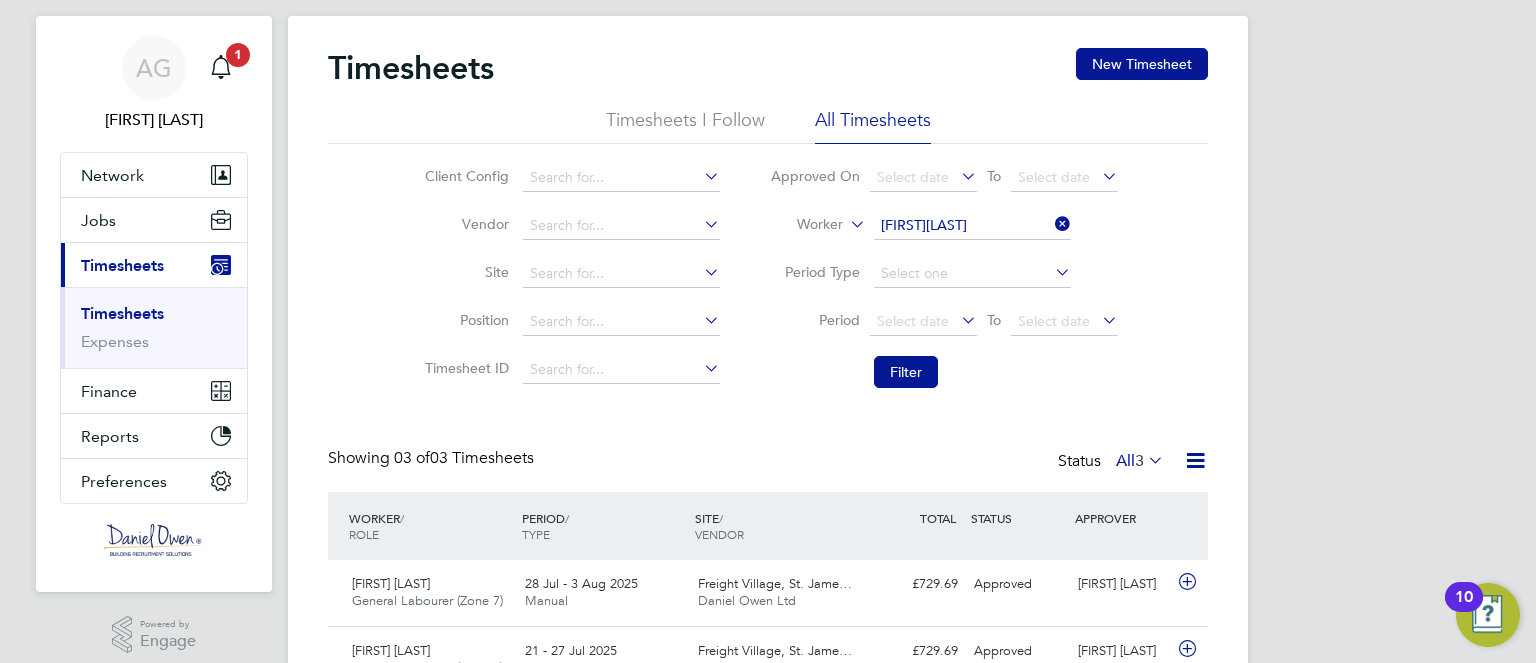 click on "Mor" 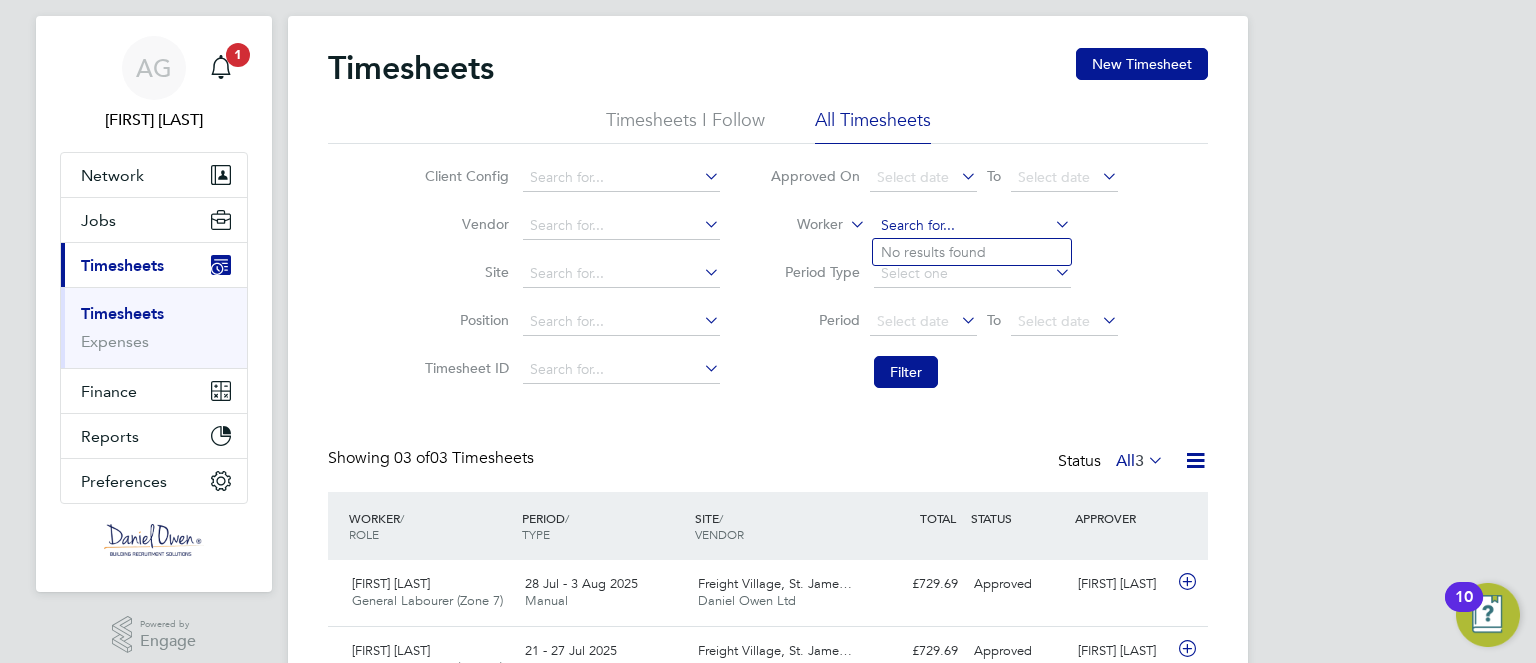 click 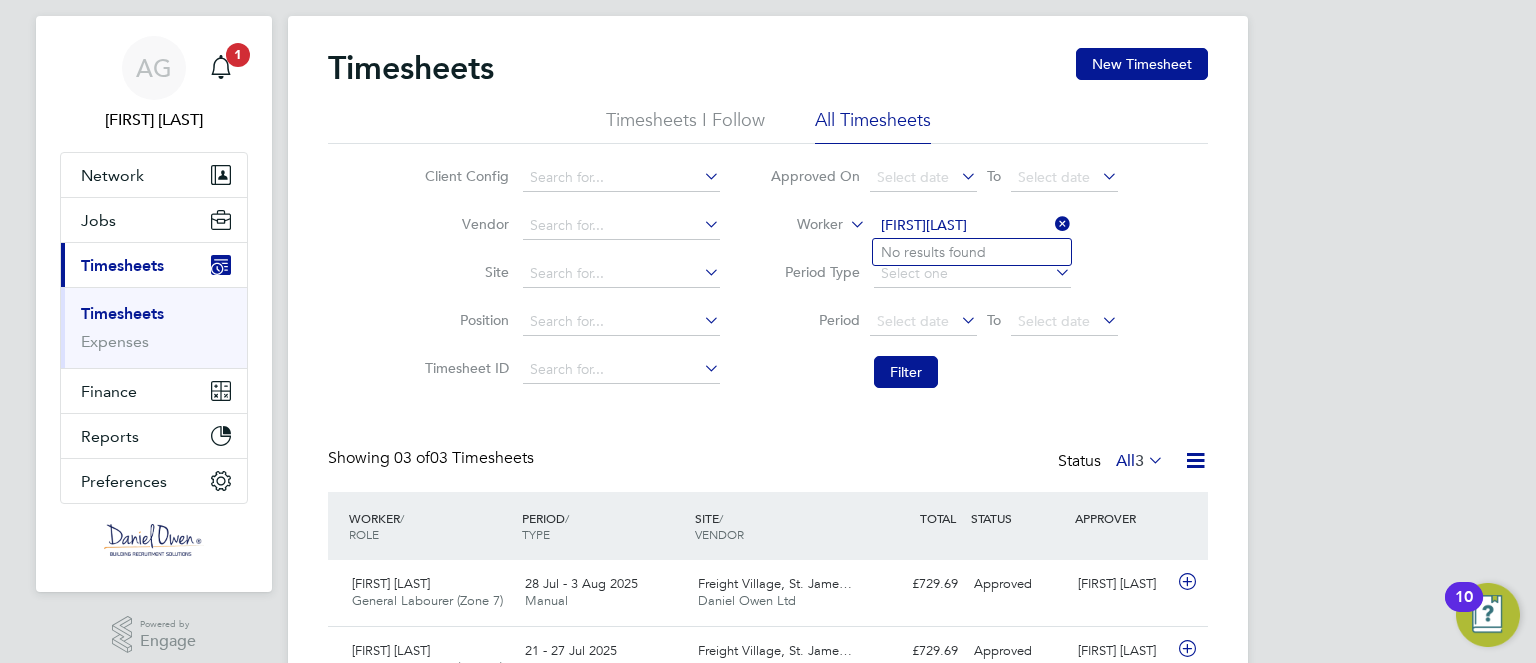 type on "[FIRST][LAST]" 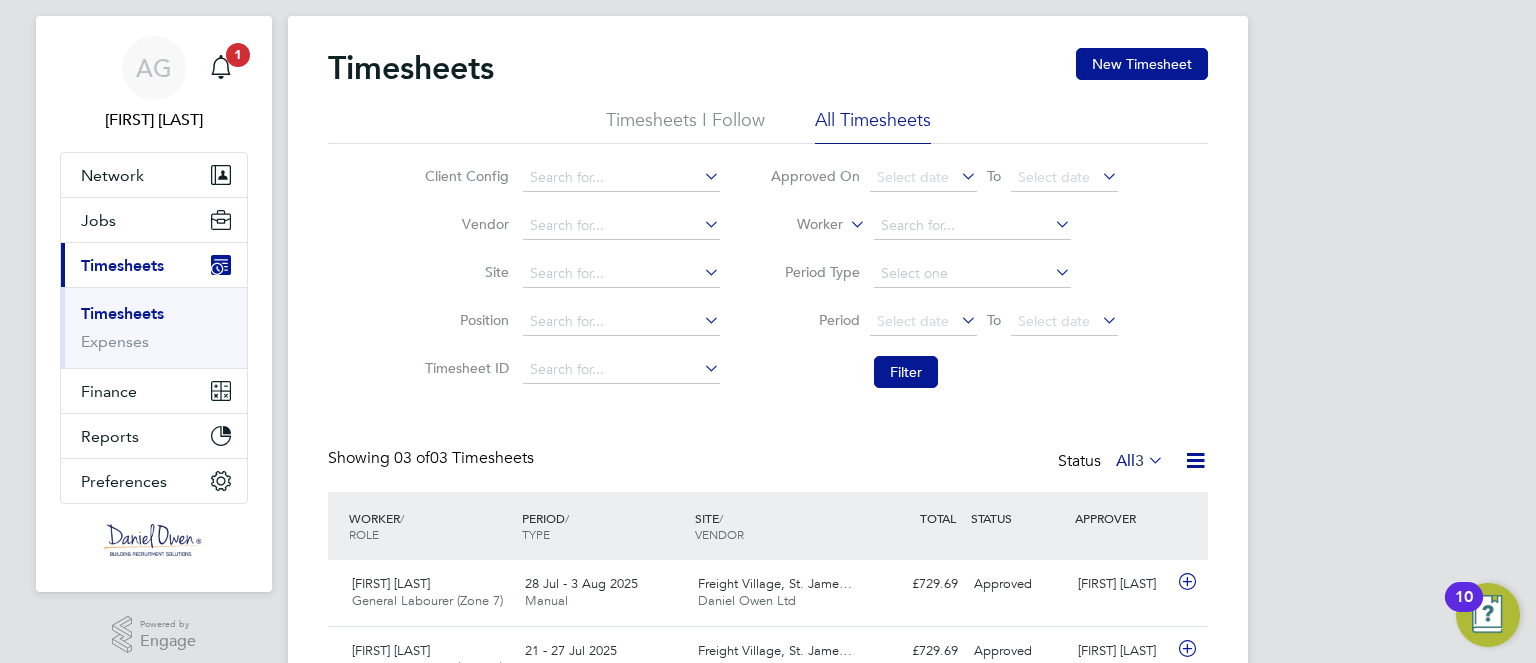 scroll, scrollTop: 208, scrollLeft: 0, axis: vertical 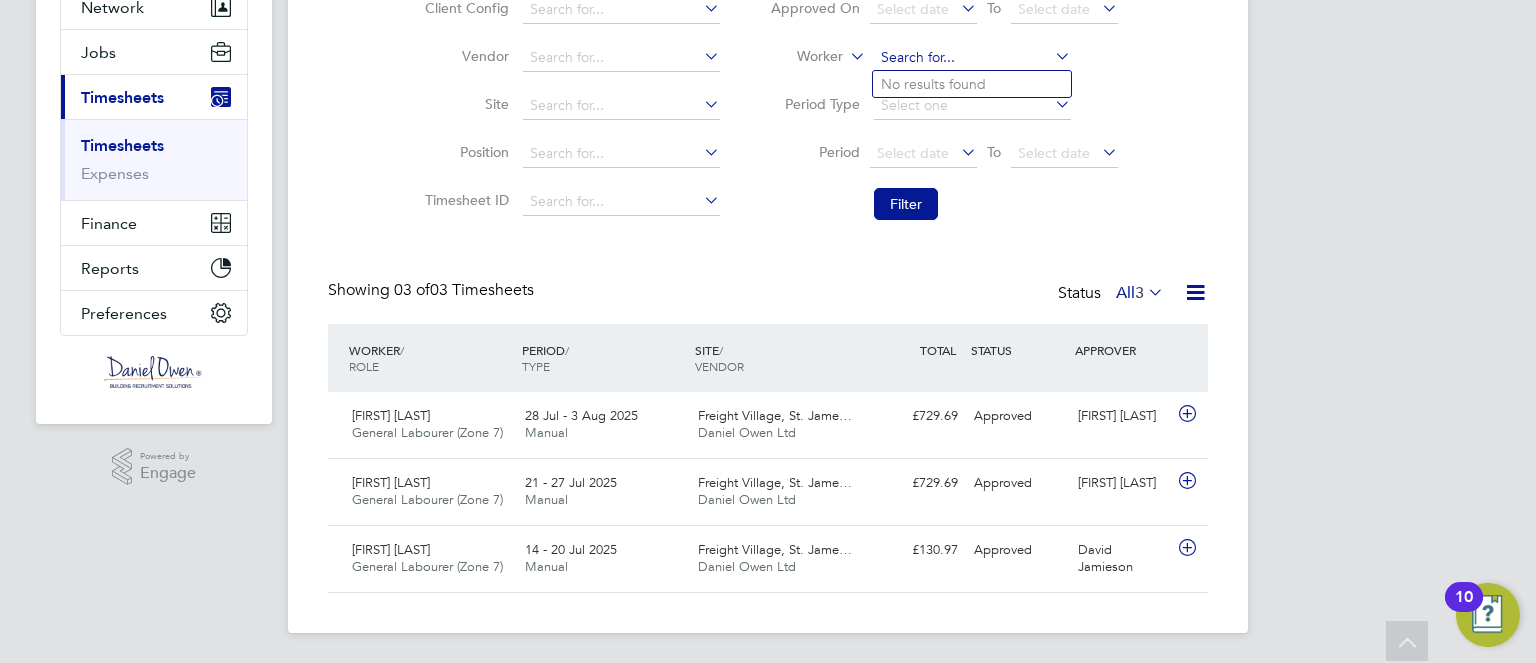 click 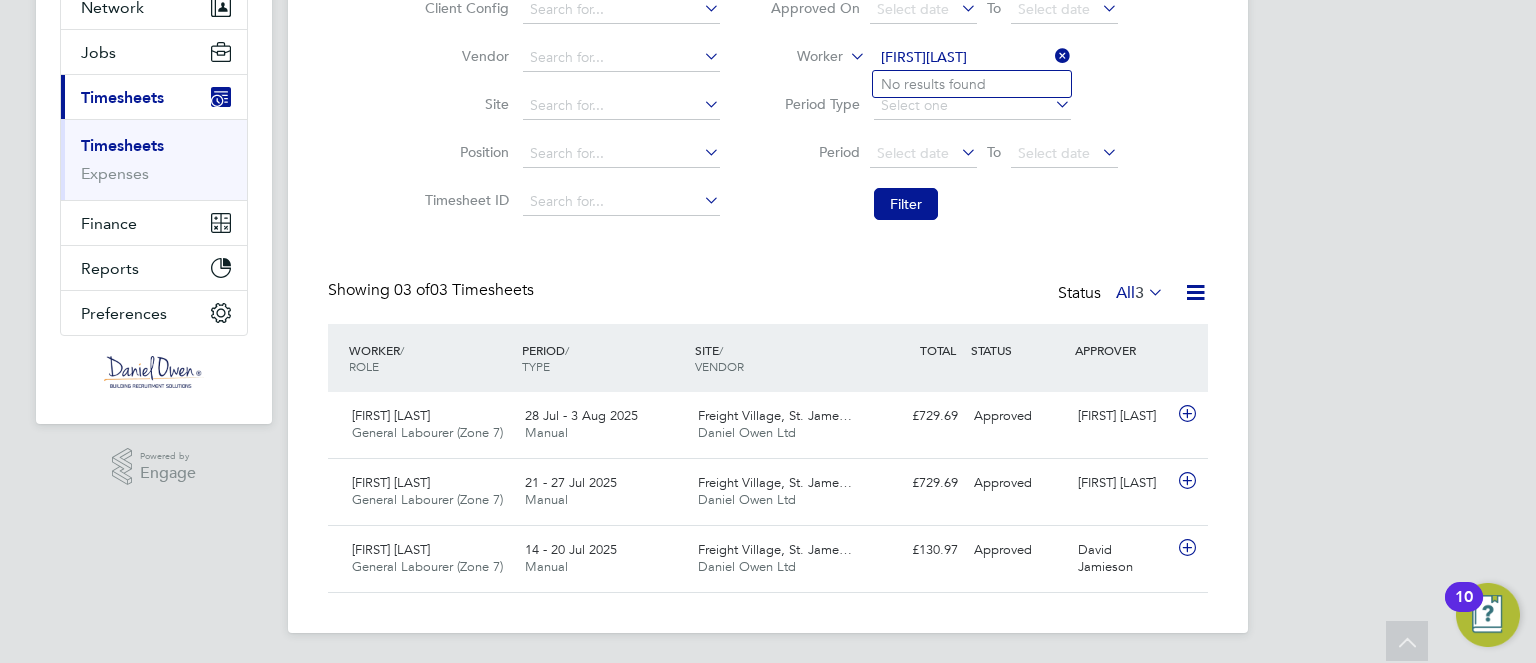 click on "[FIRST][LAST]" 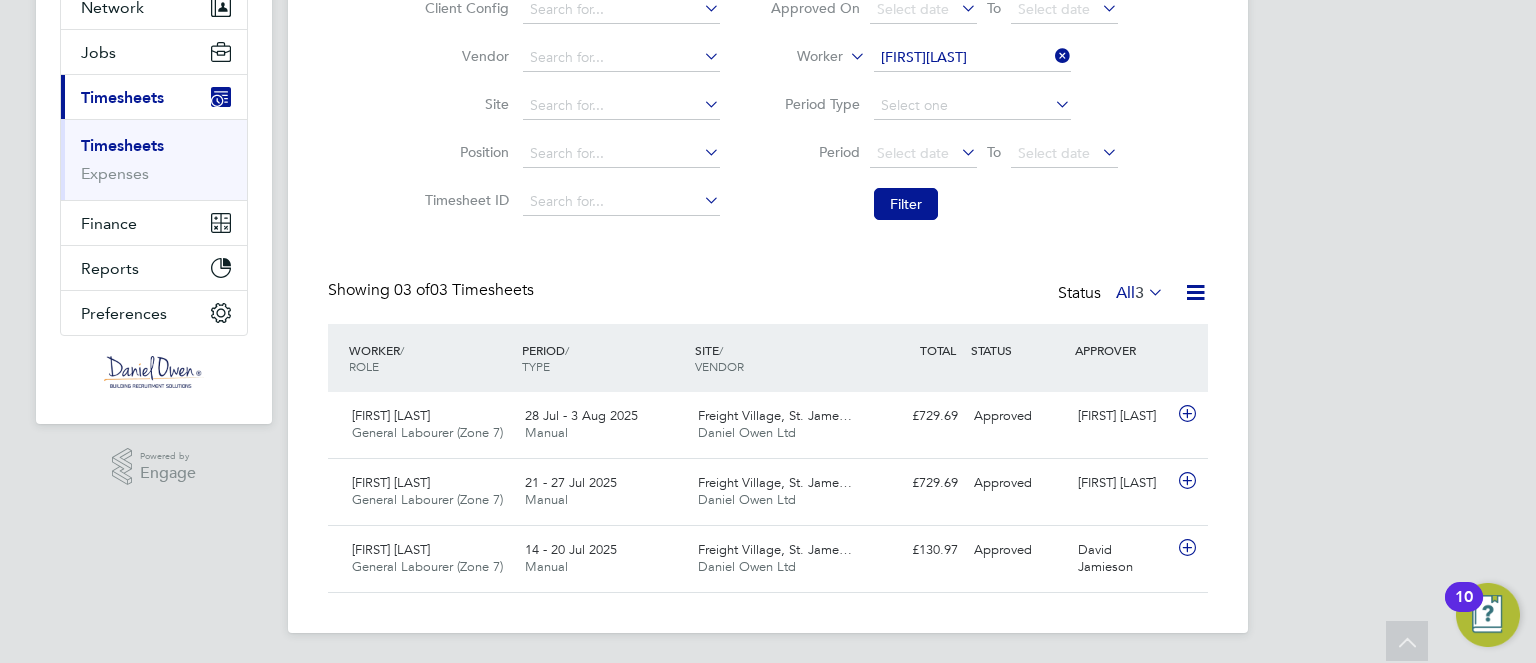 click on "Mor" 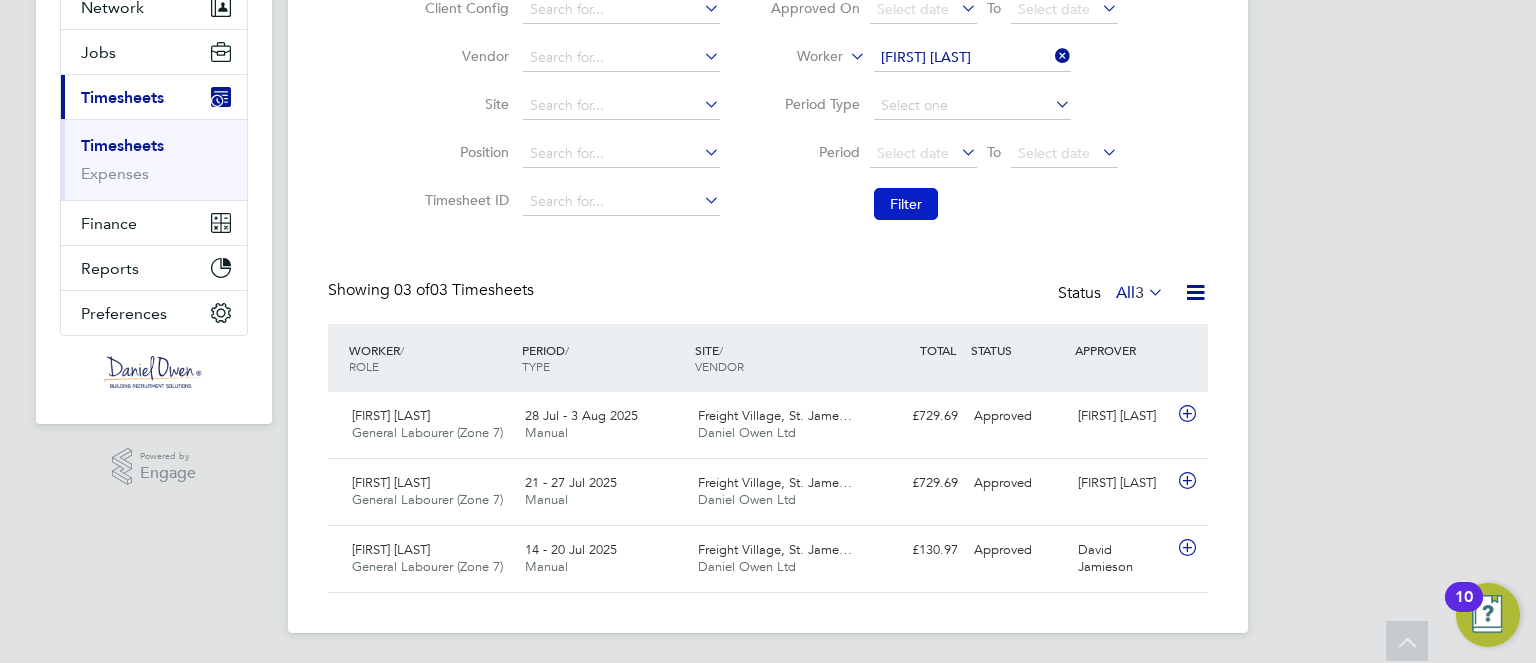 click on "Filter" 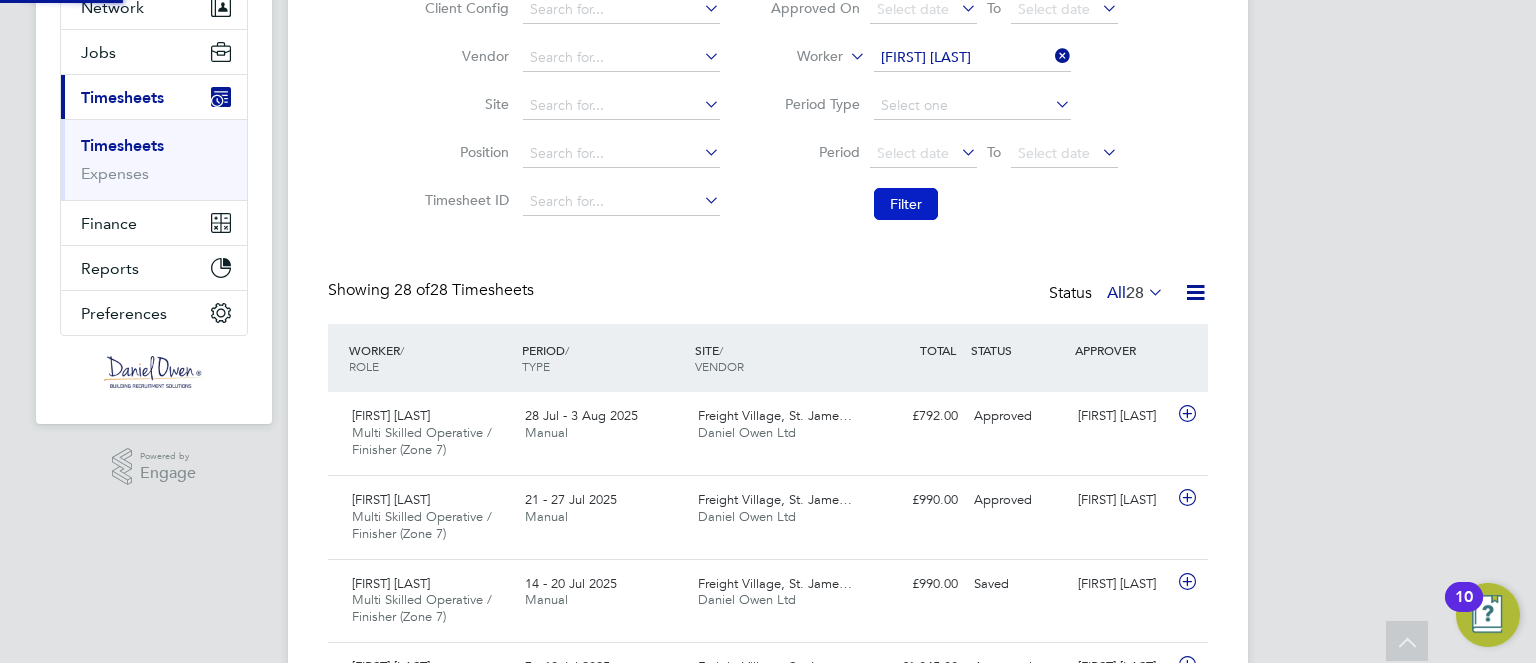 scroll, scrollTop: 10, scrollLeft: 10, axis: both 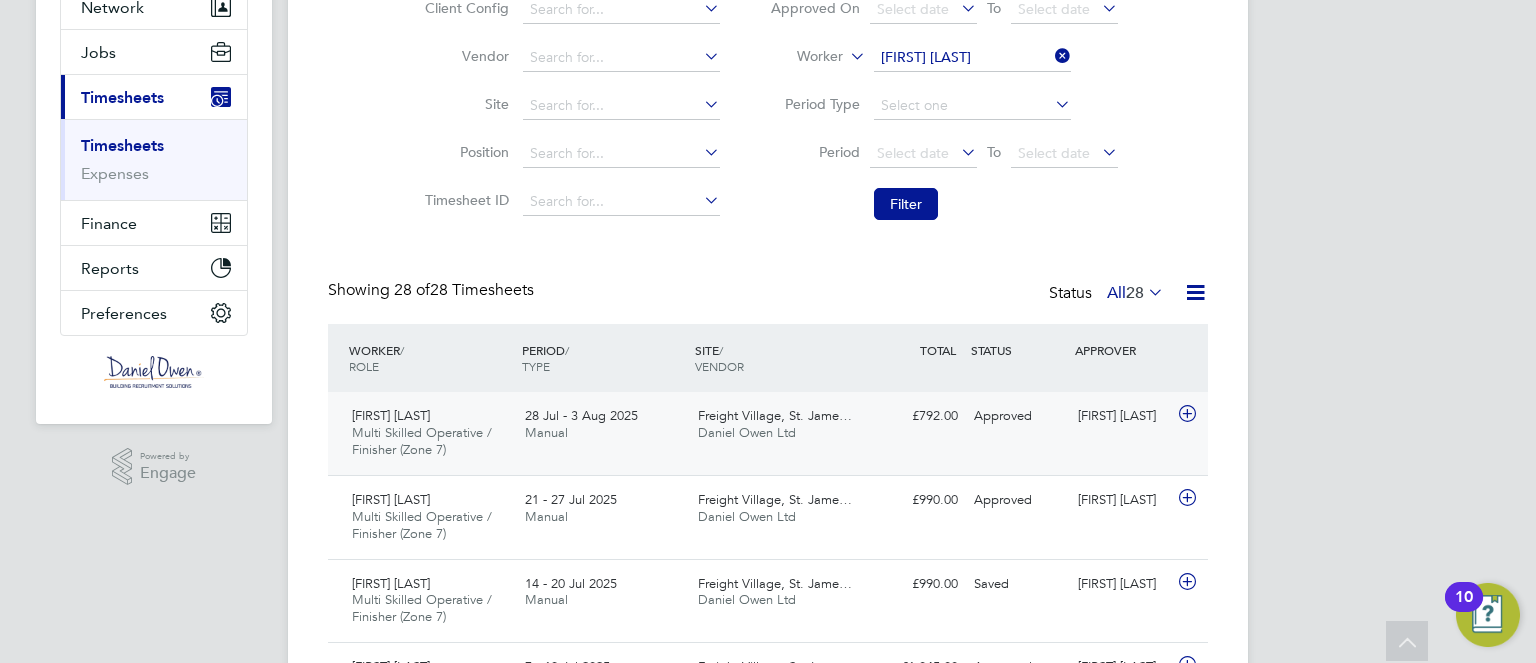 click on "£[PRICE] Approved" 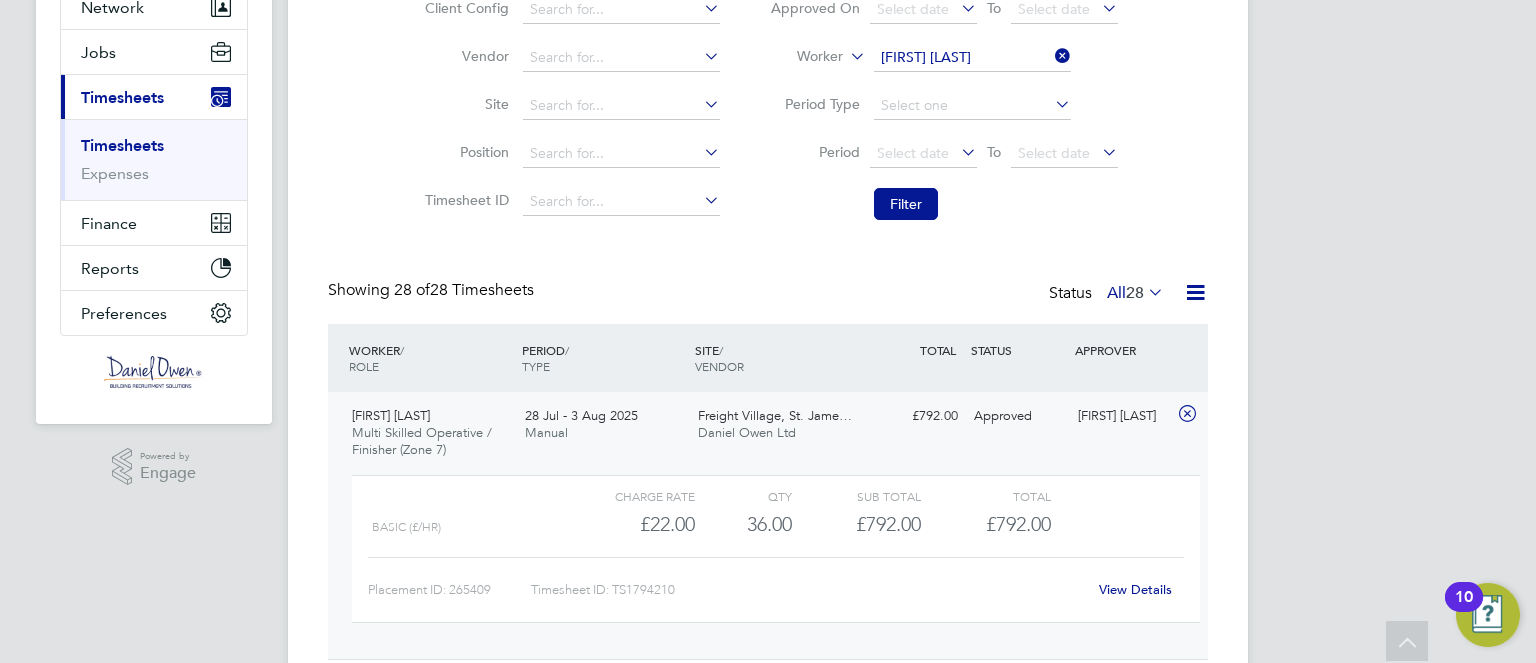 click 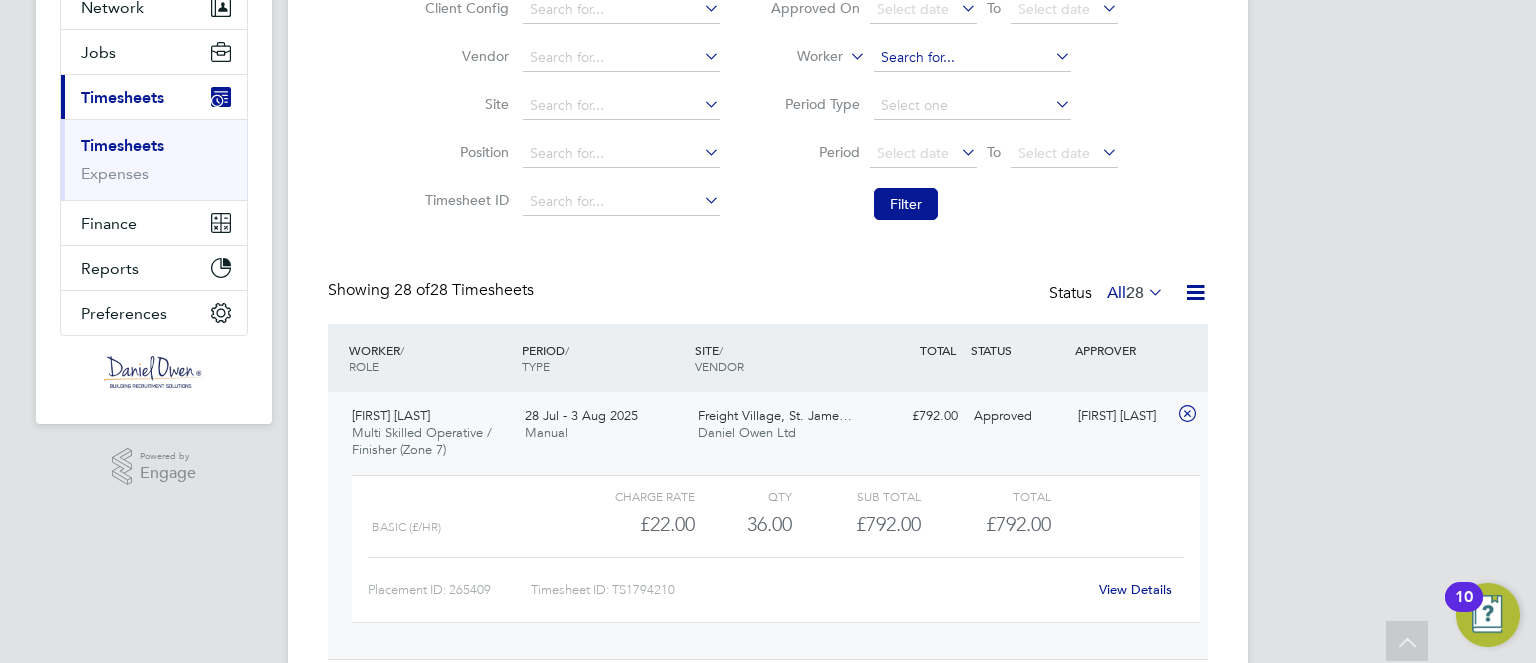 drag, startPoint x: 897, startPoint y: 73, endPoint x: 900, endPoint y: 63, distance: 10.440307 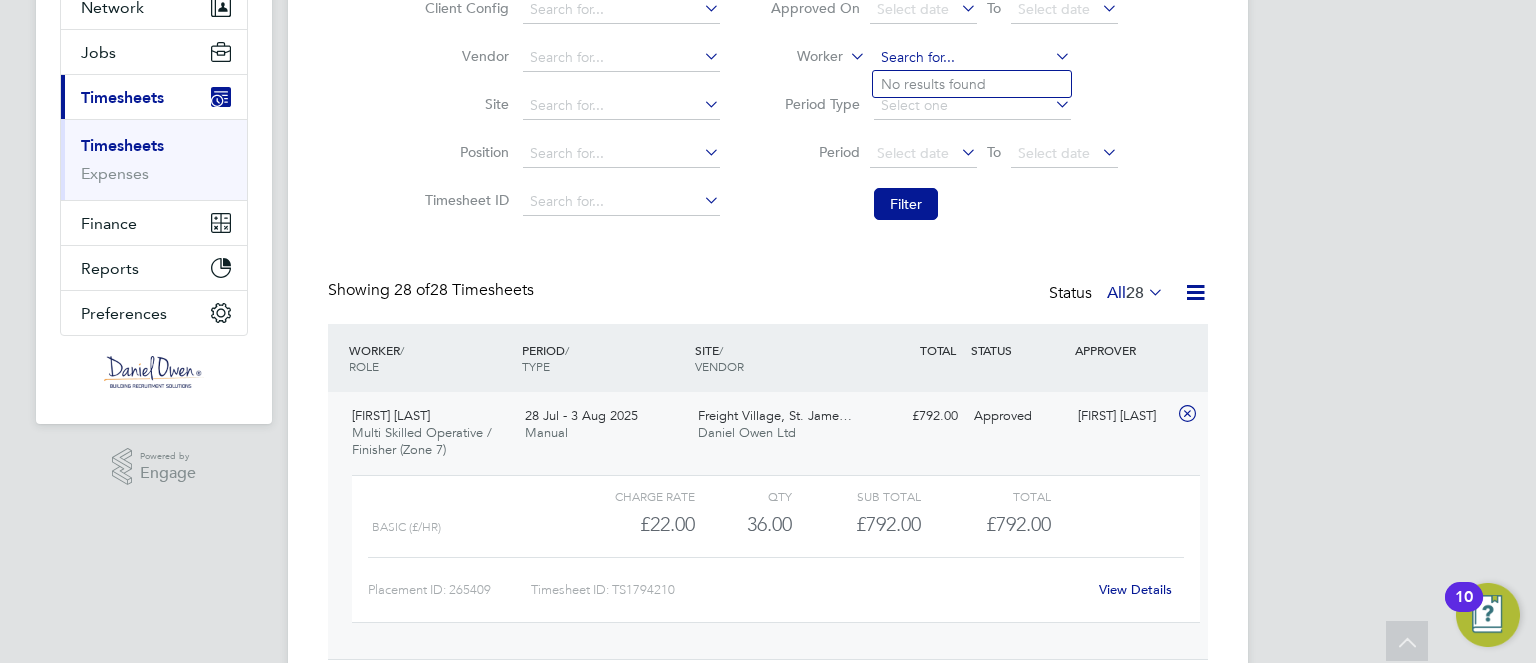 click 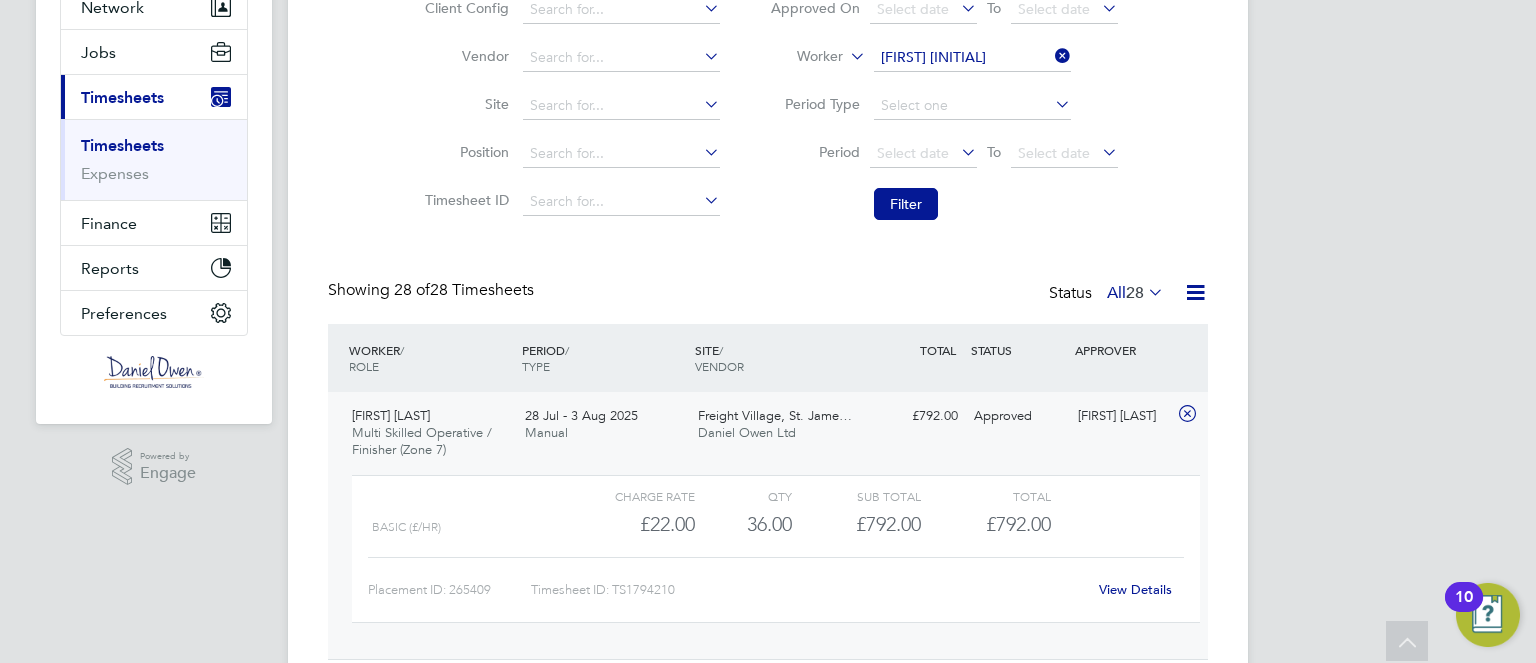 click on "B" 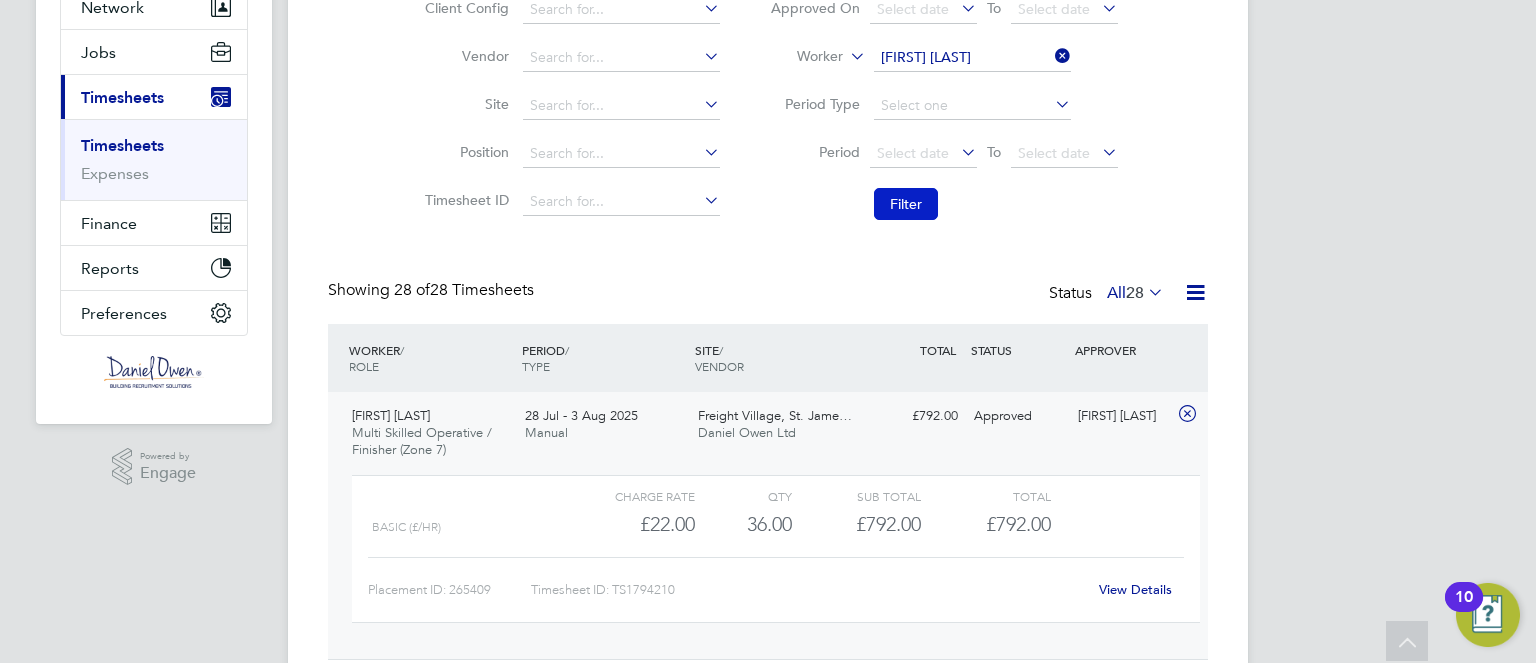 click on "Filter" 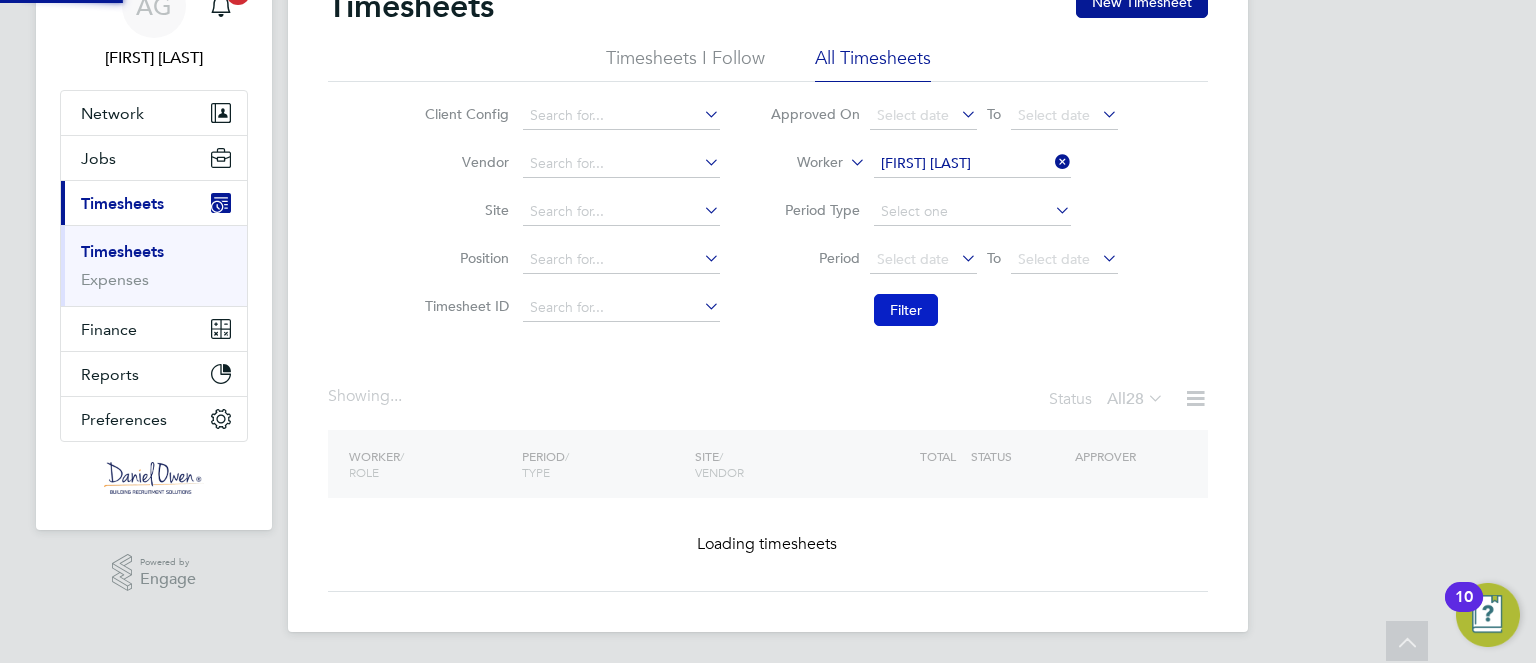 scroll, scrollTop: 208, scrollLeft: 0, axis: vertical 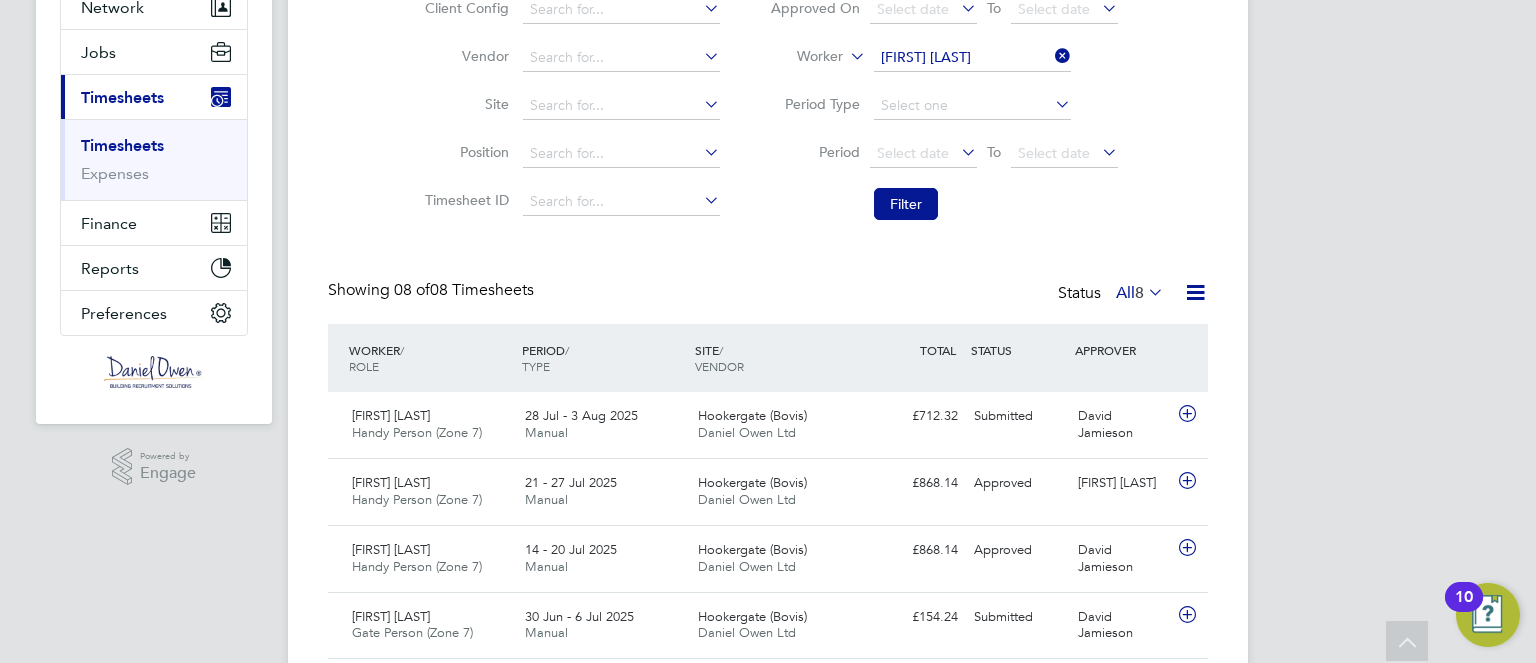 click 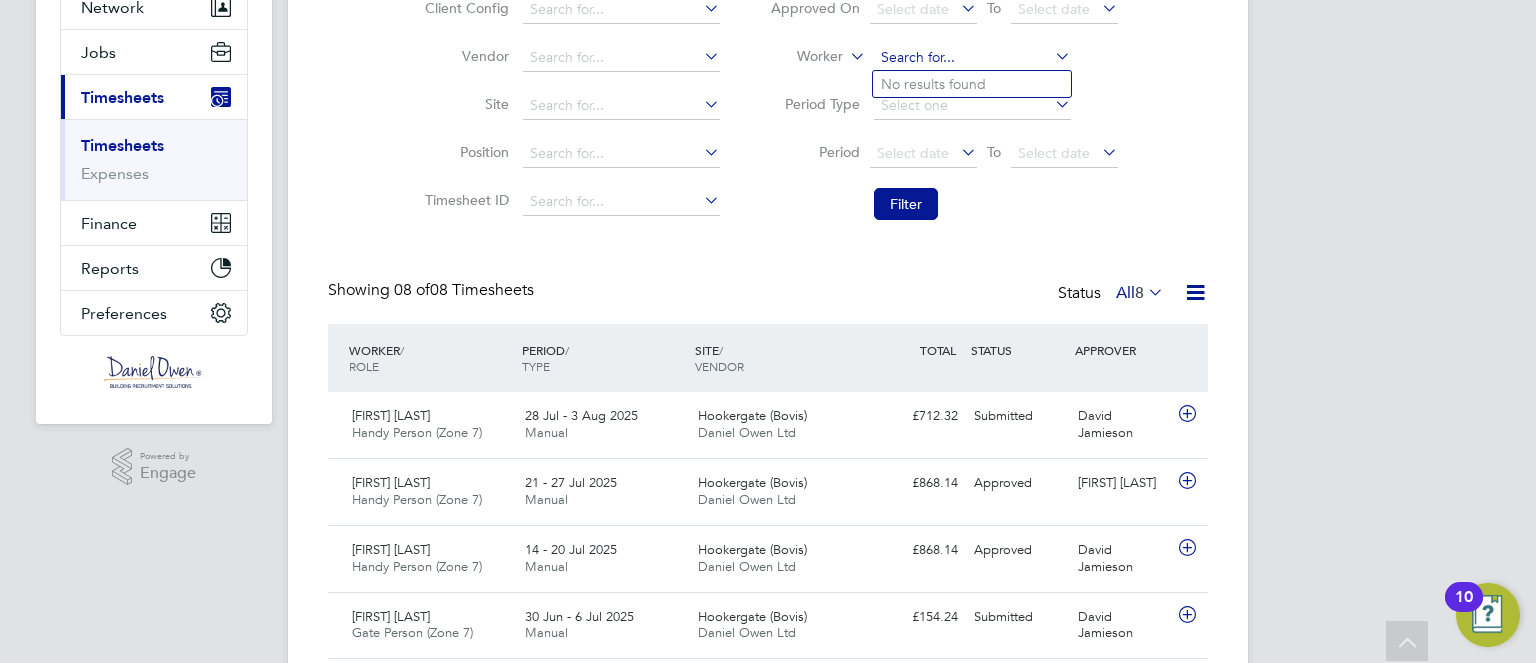click 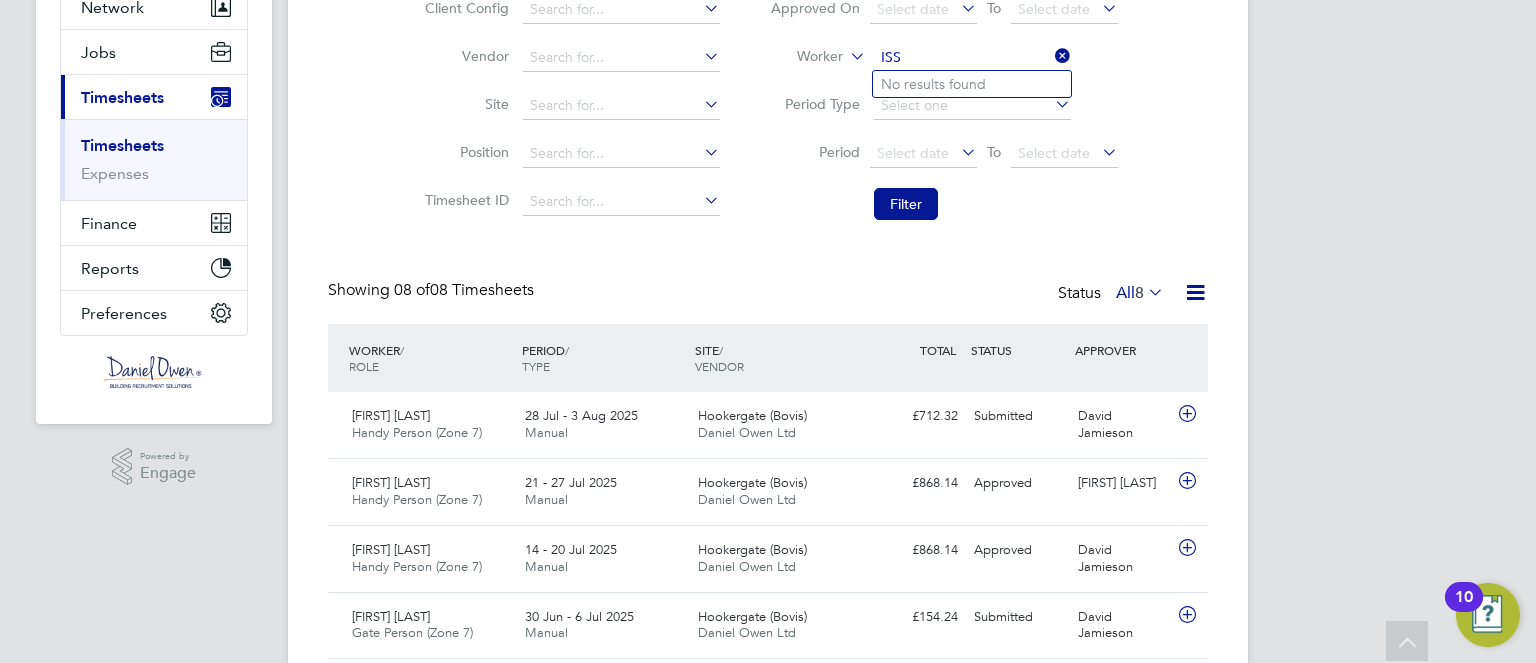 type on "ISS" 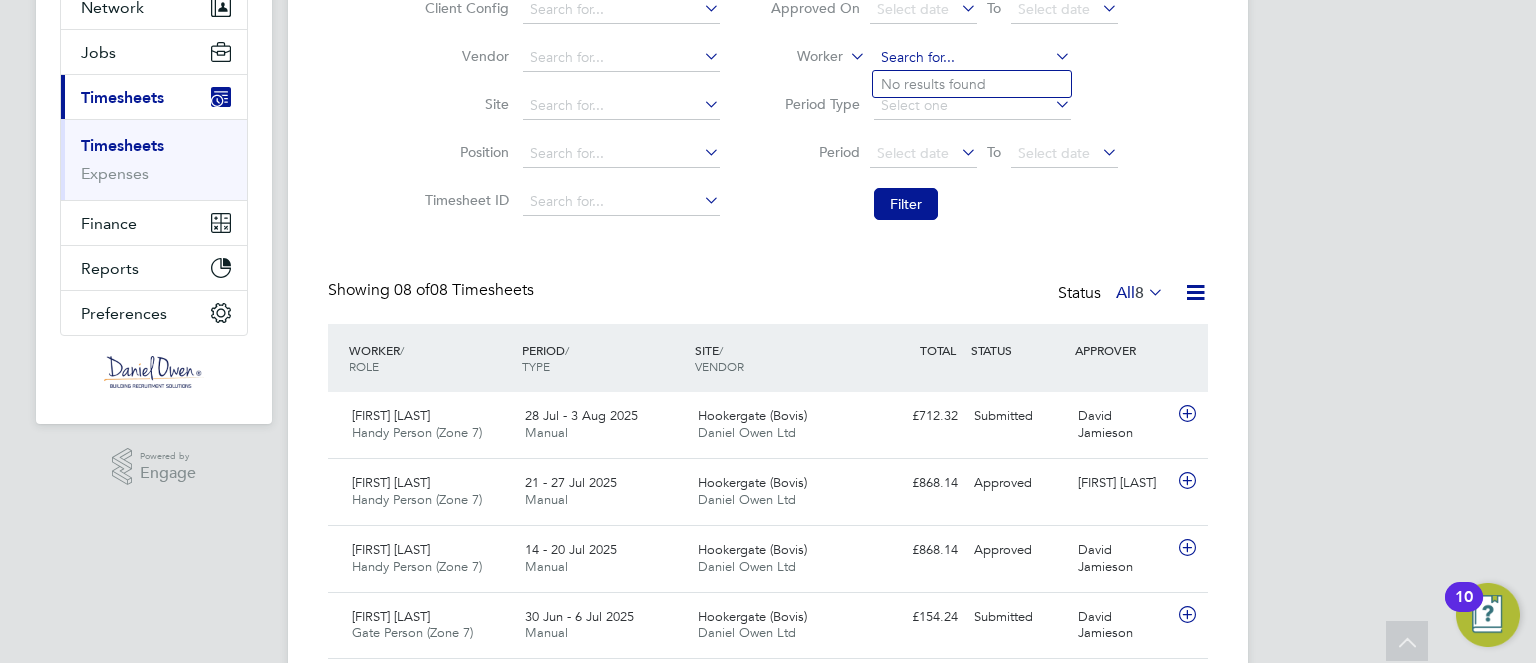 click 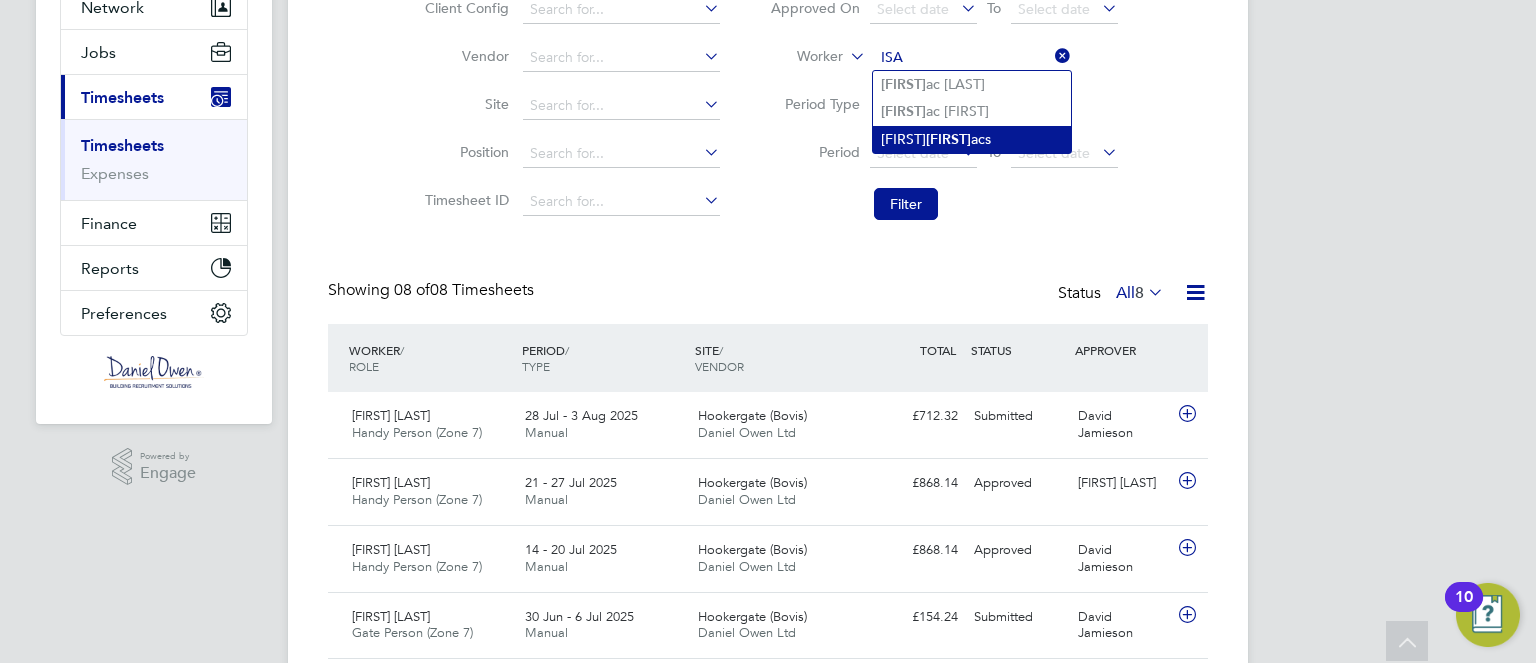 click on "[FIRST]" 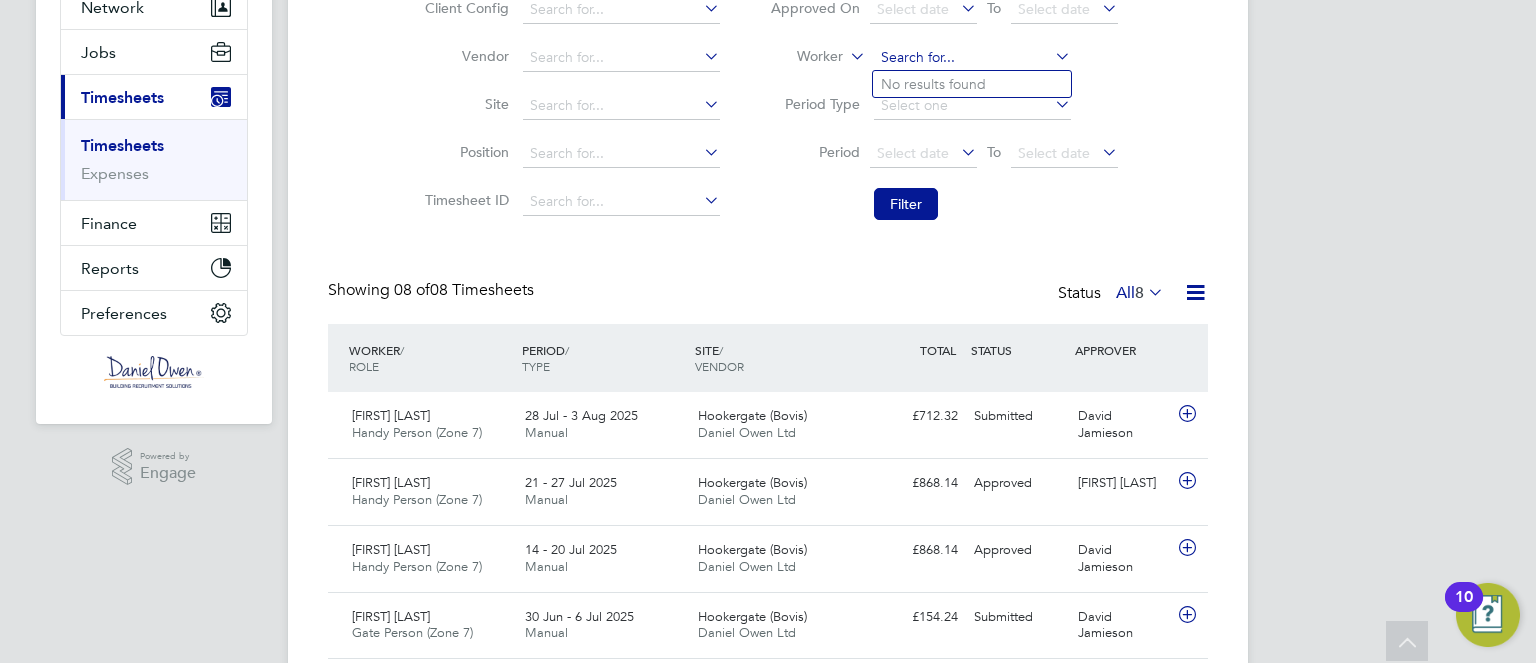 click 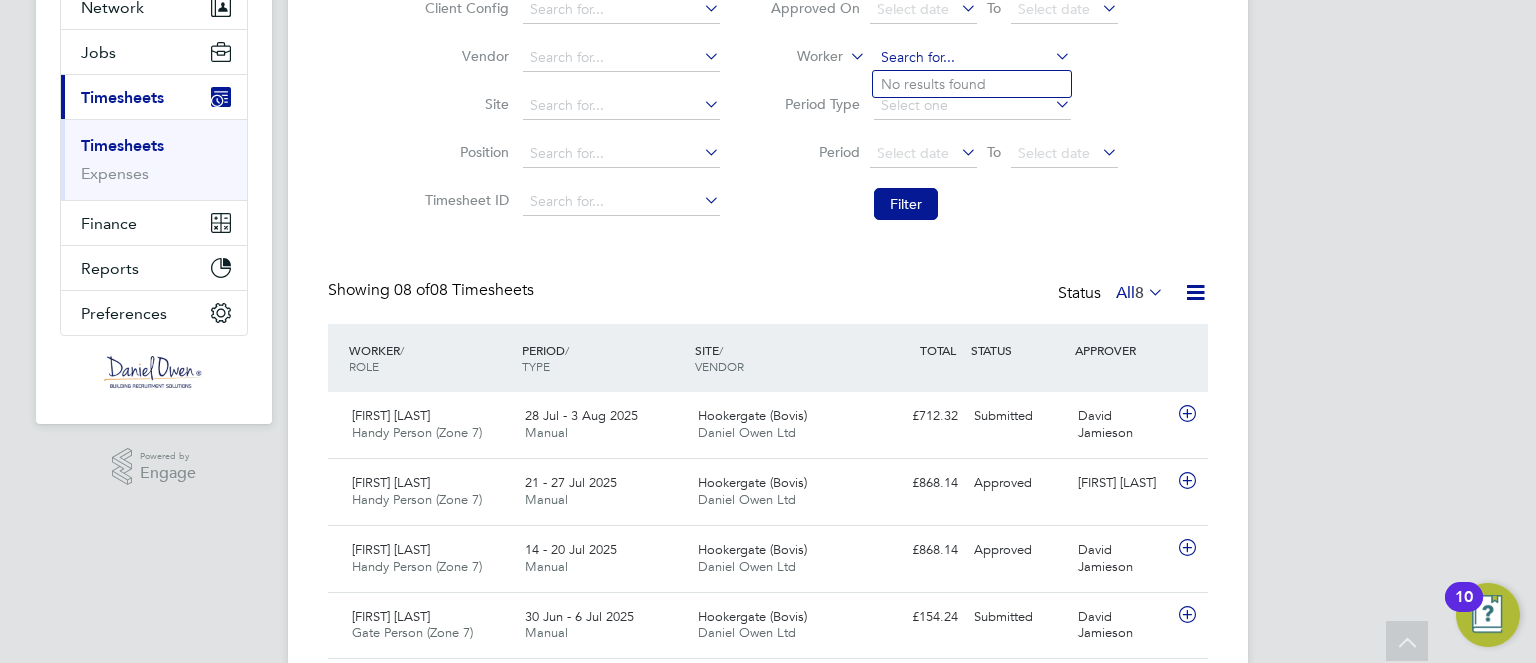 click 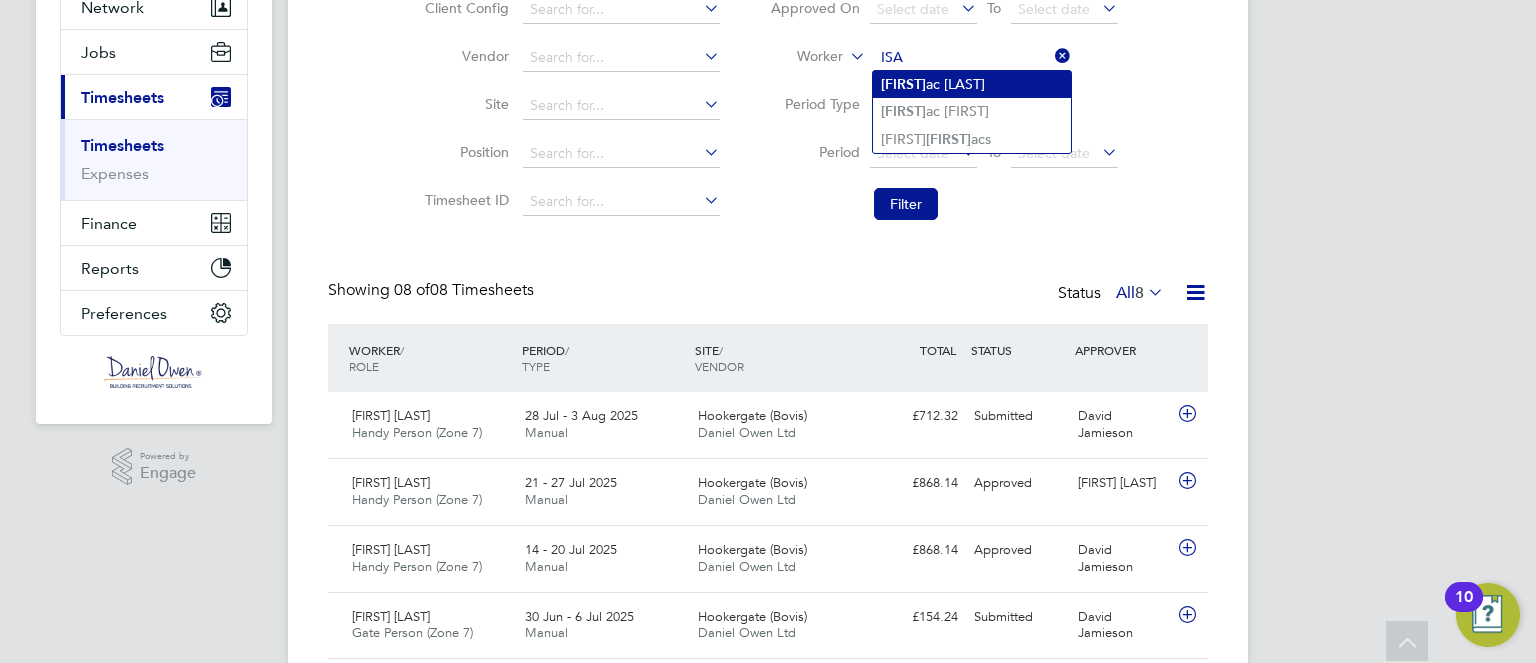 type on "ISA" 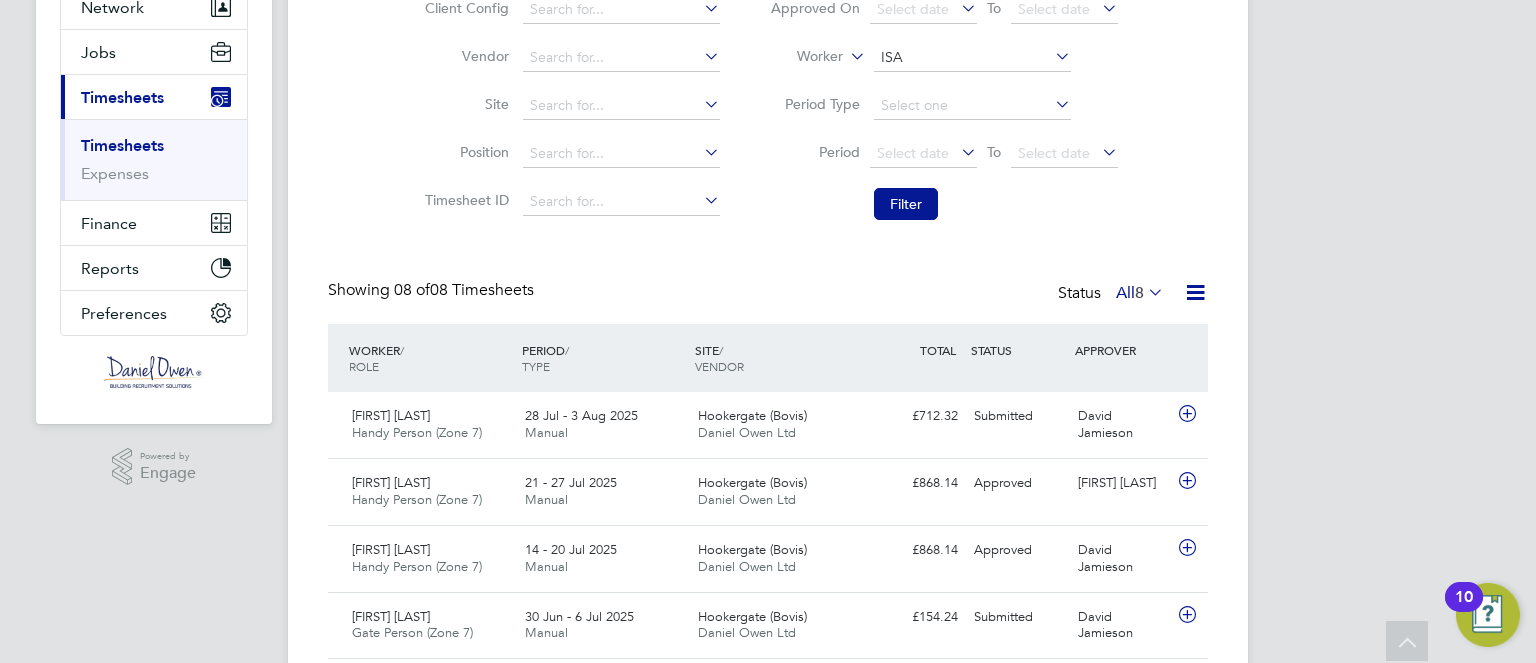 type 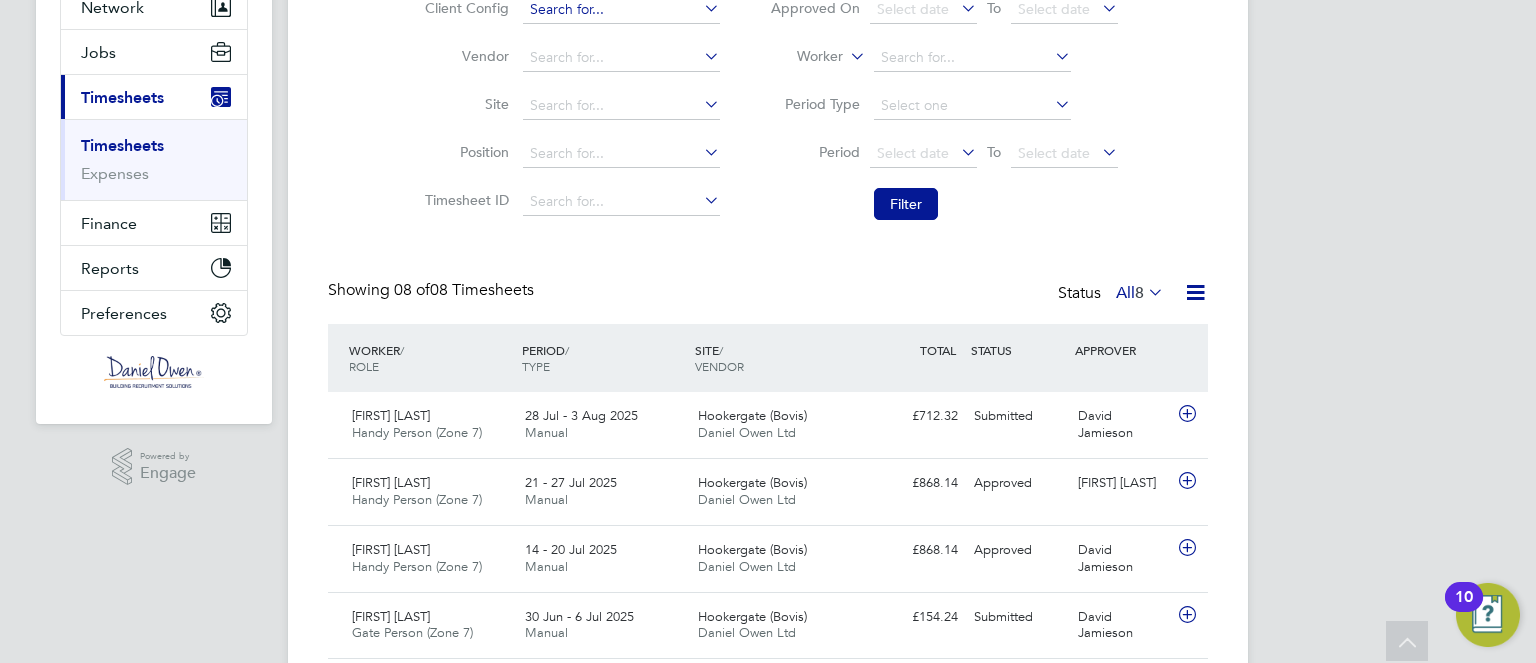 click 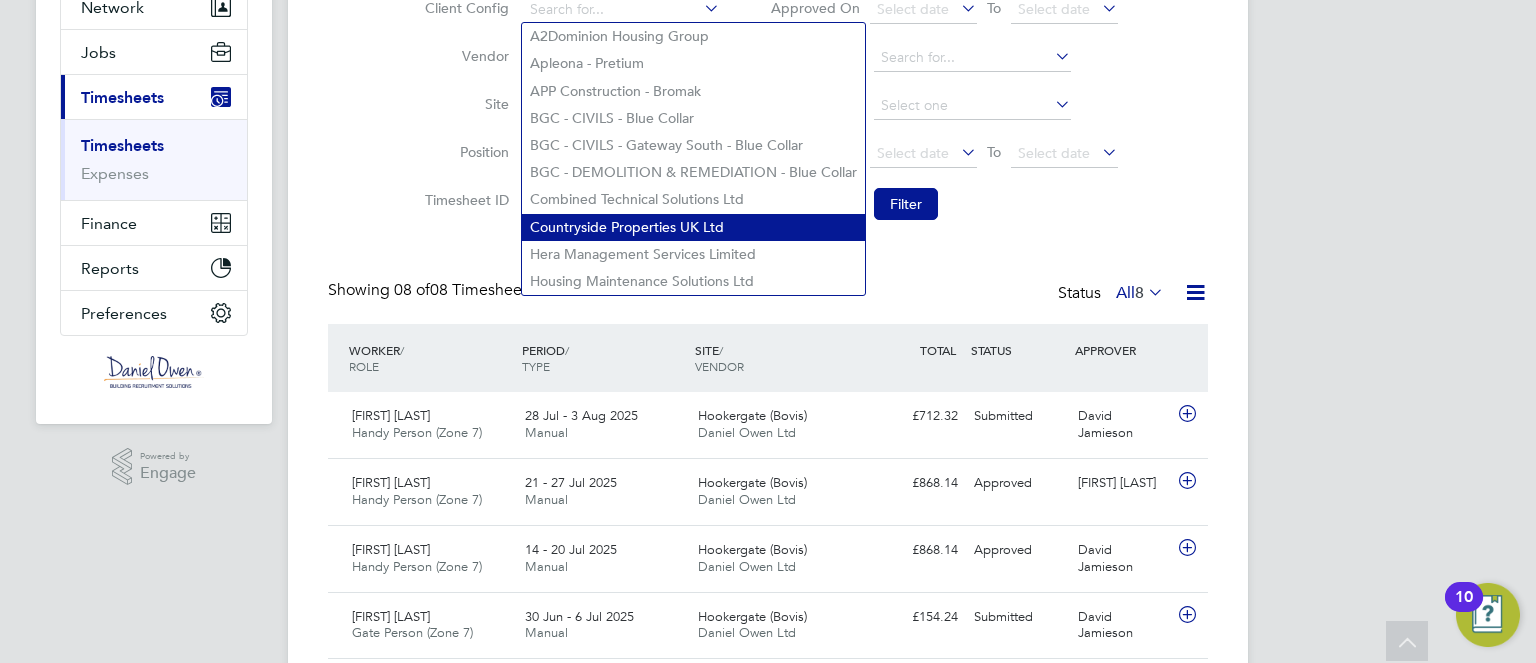 click on "Countryside Properties UK Ltd" 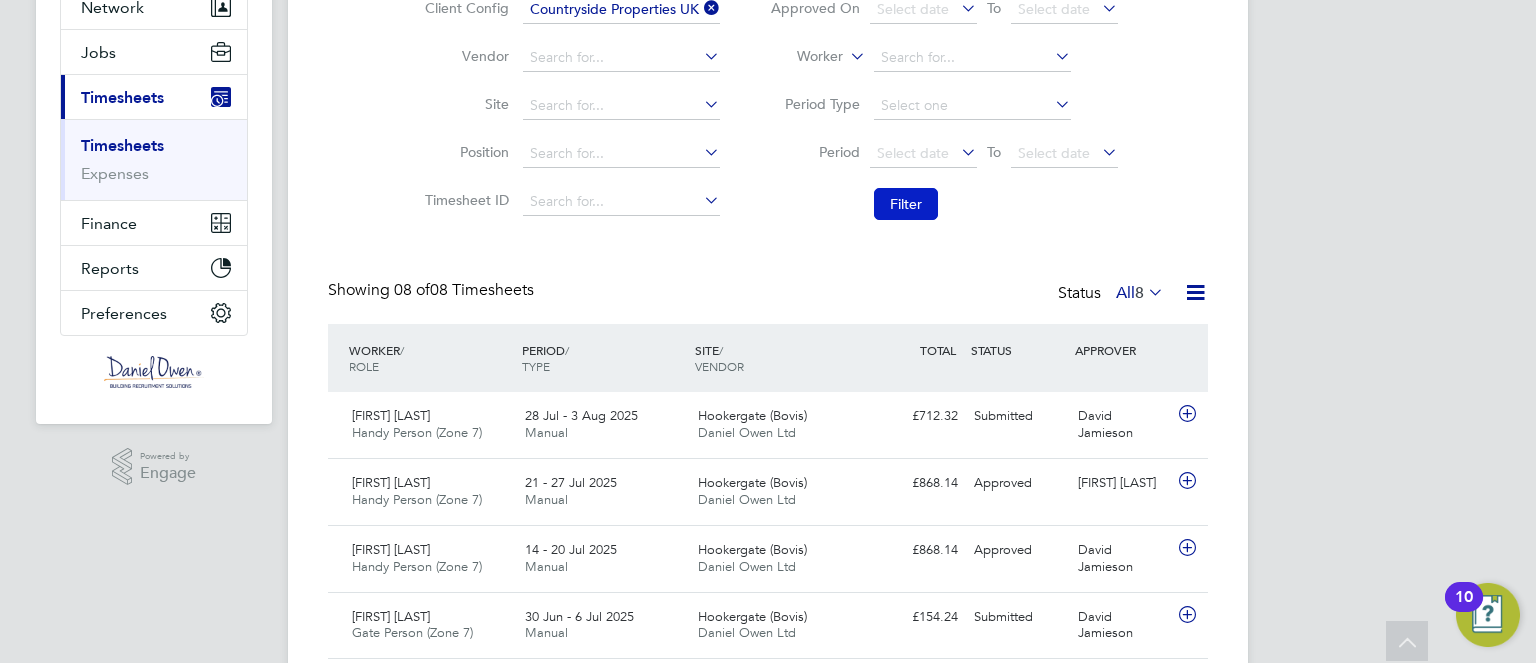 click on "Filter" 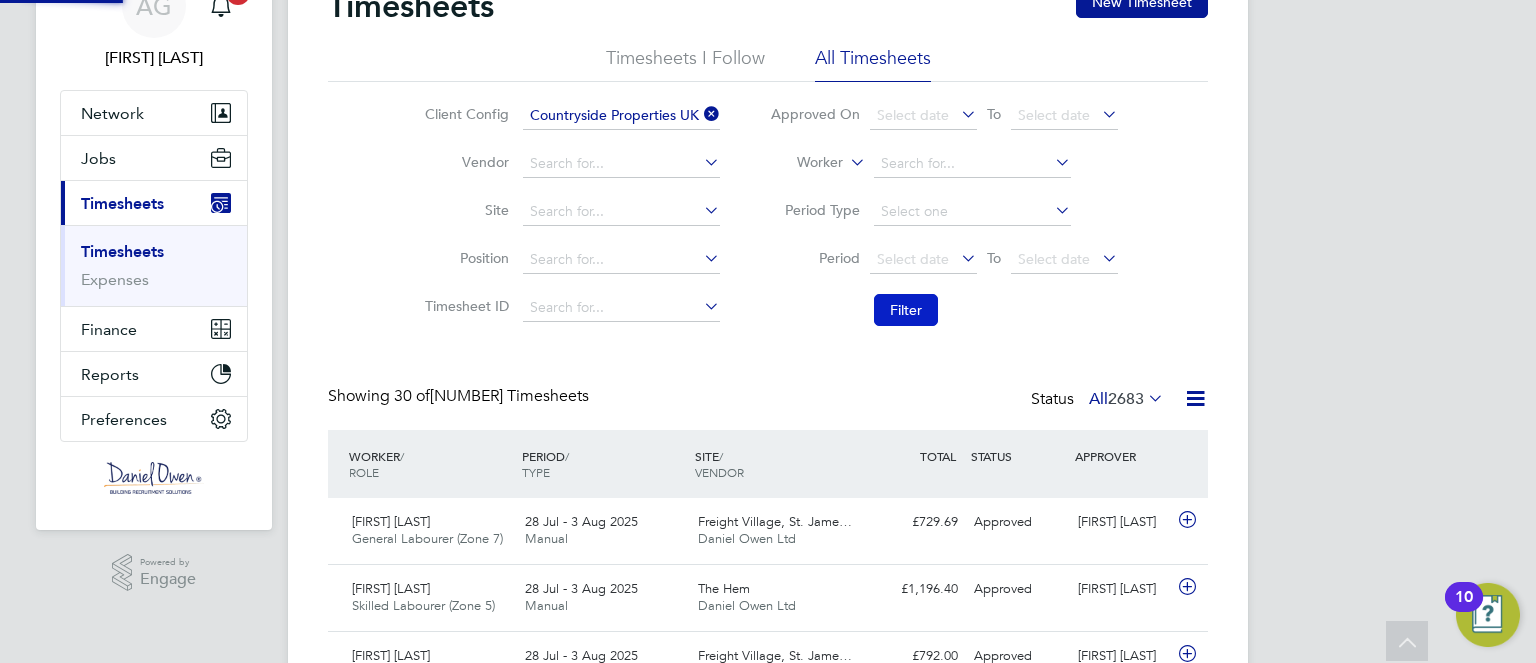 scroll, scrollTop: 208, scrollLeft: 0, axis: vertical 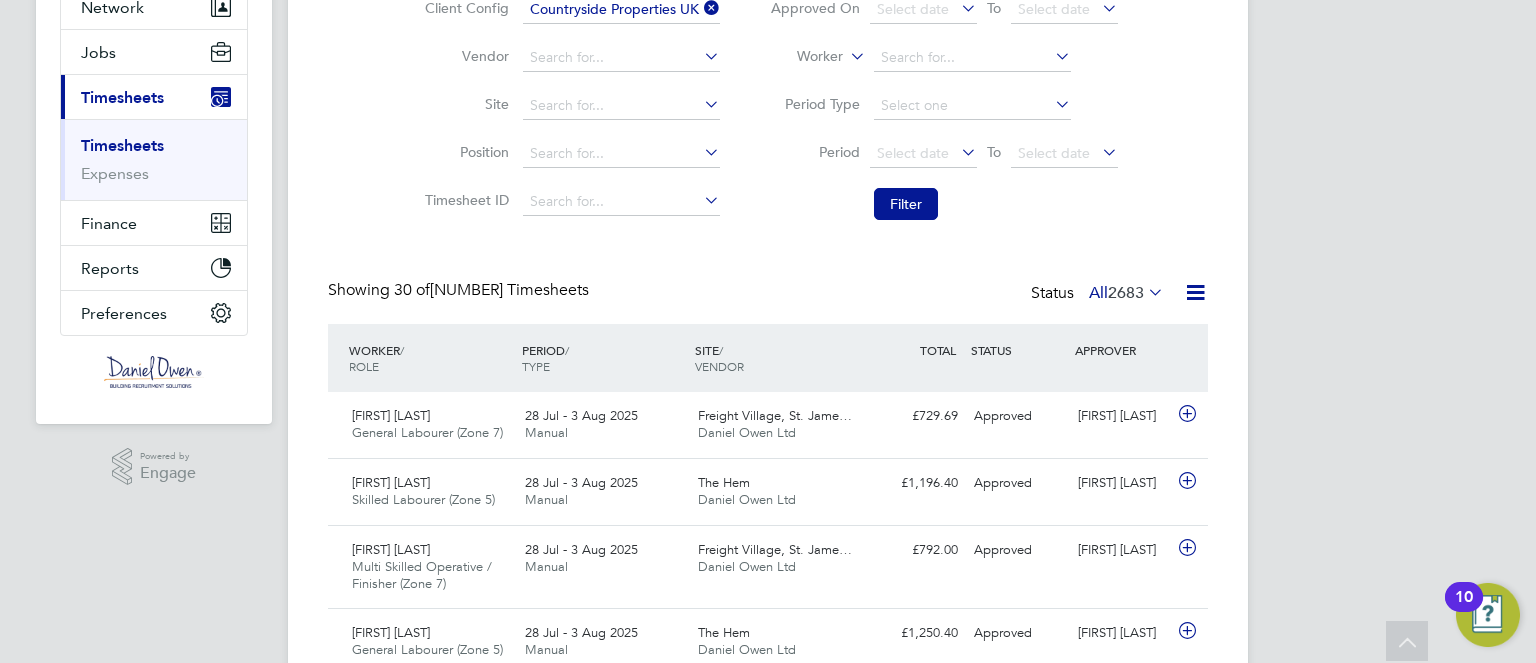 click 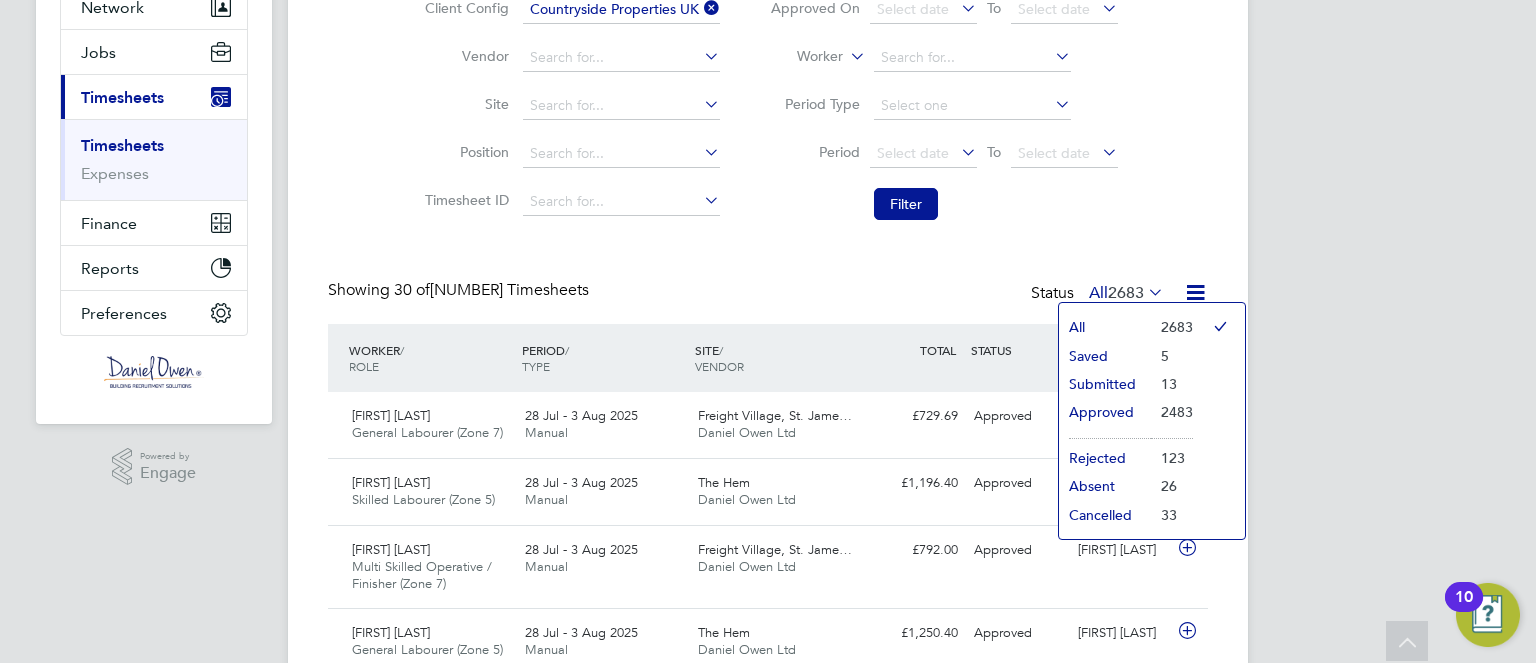 click on "Submitted" 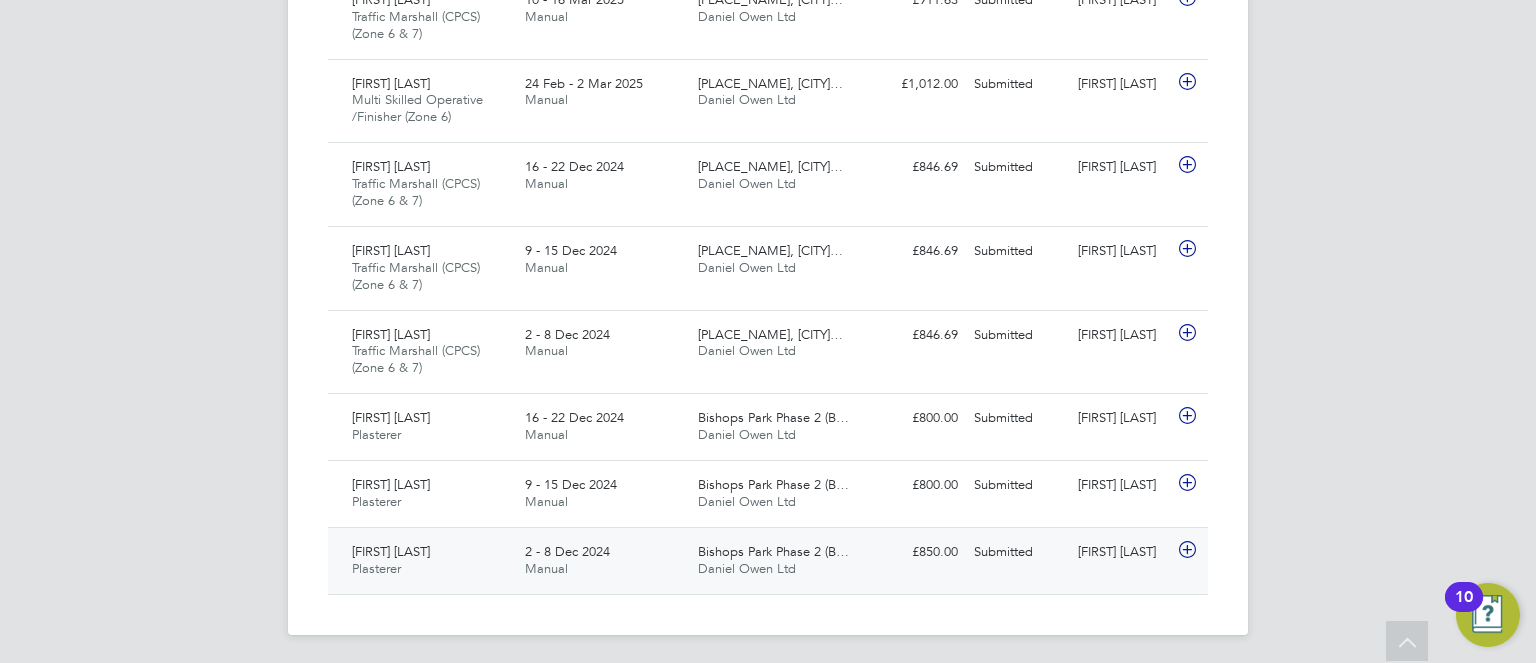 click on "[FIRST] [LAST]" 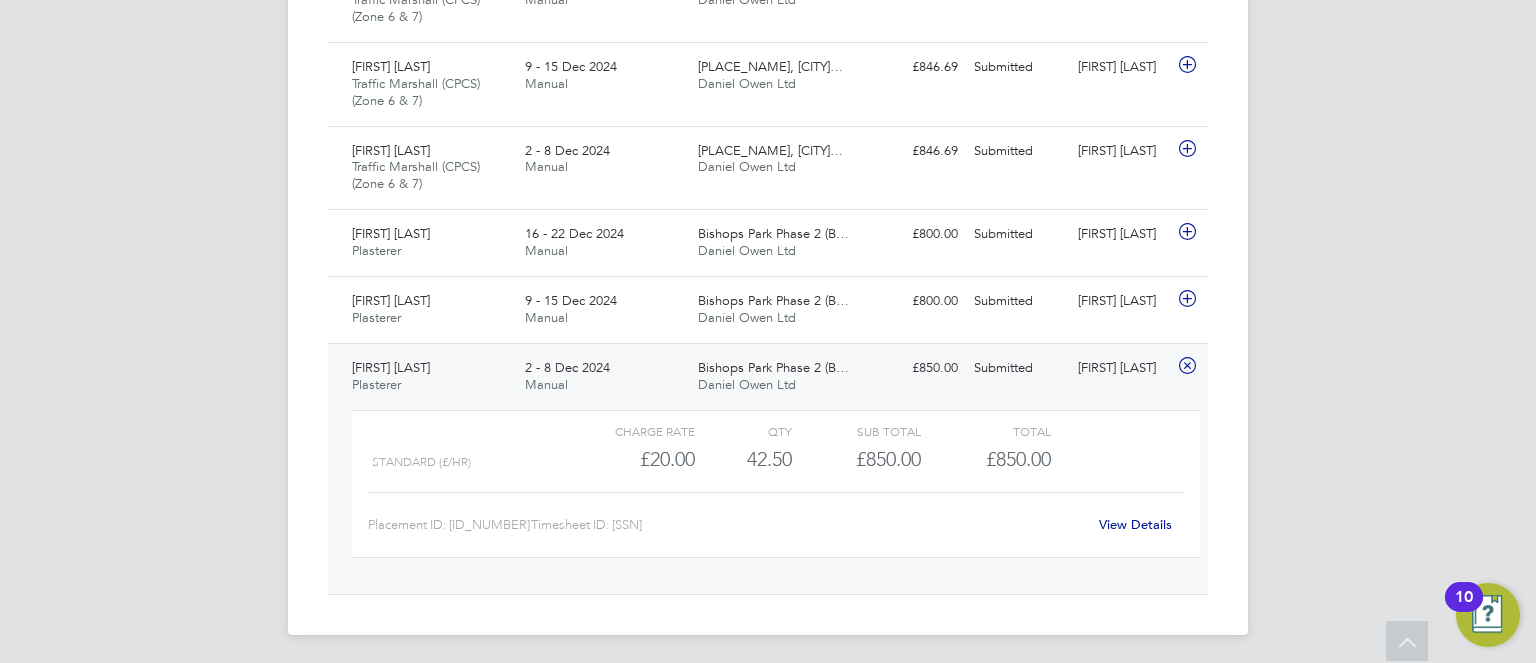 click on "View Details" 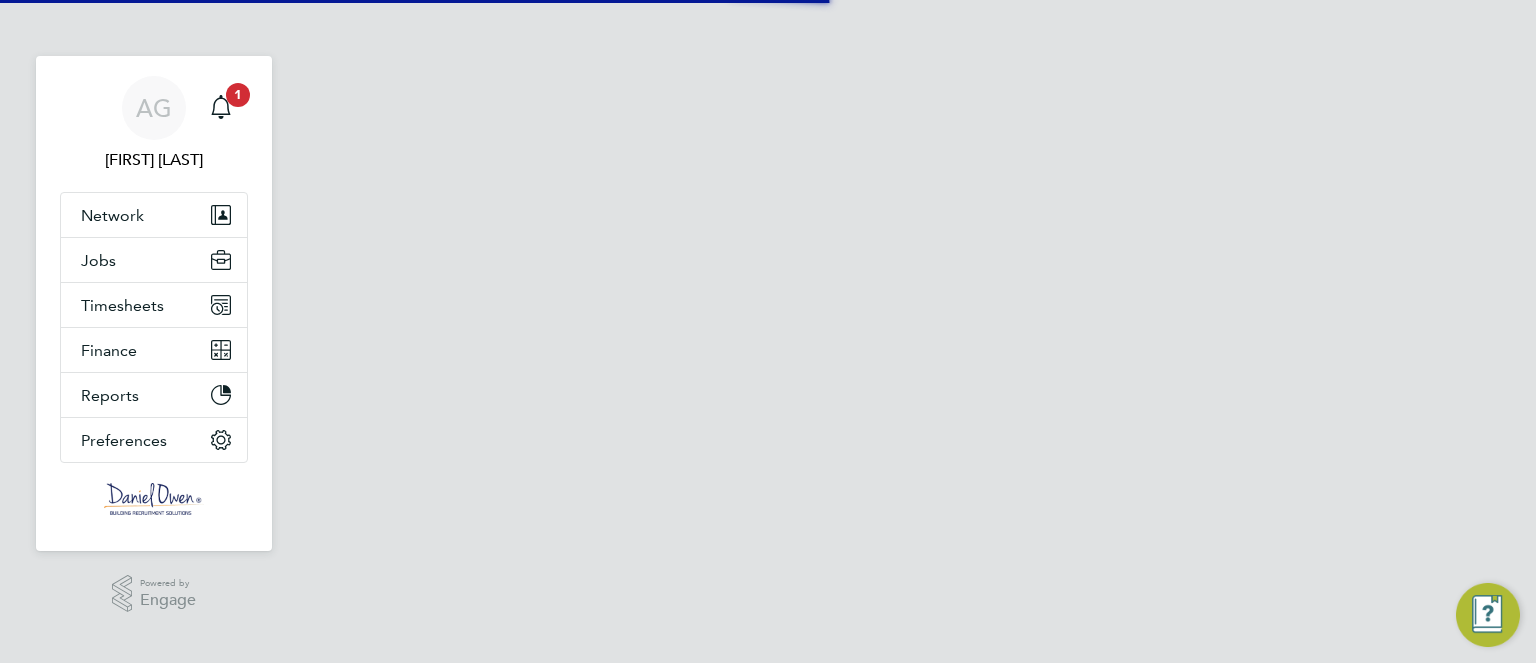 scroll, scrollTop: 0, scrollLeft: 0, axis: both 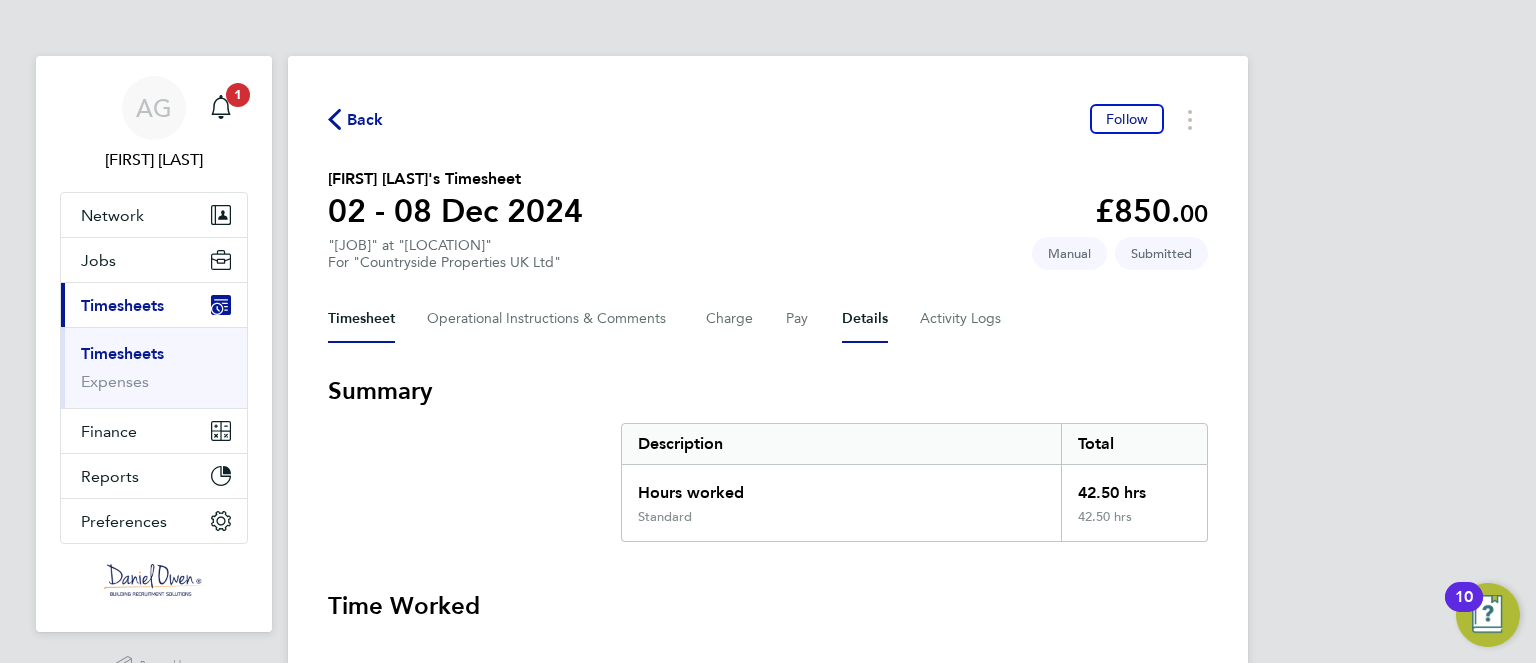 click on "Details" at bounding box center (865, 319) 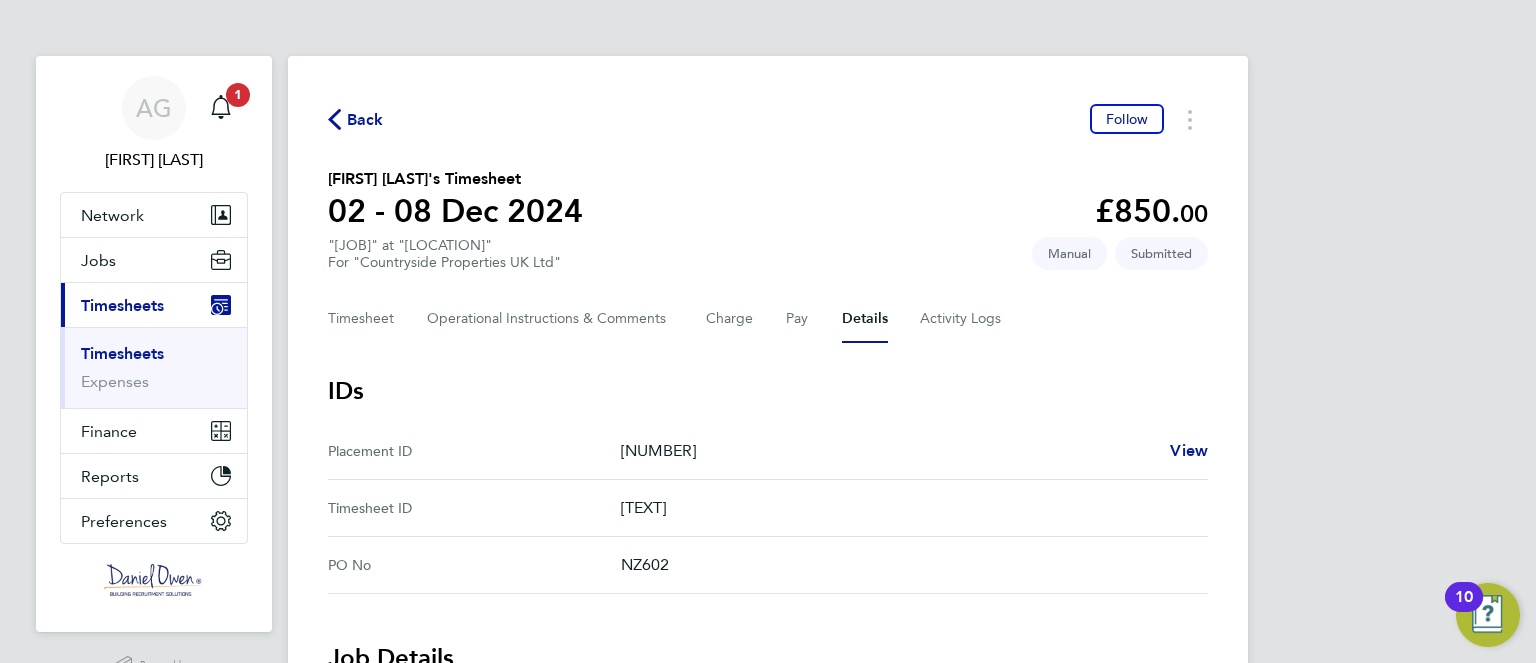 type 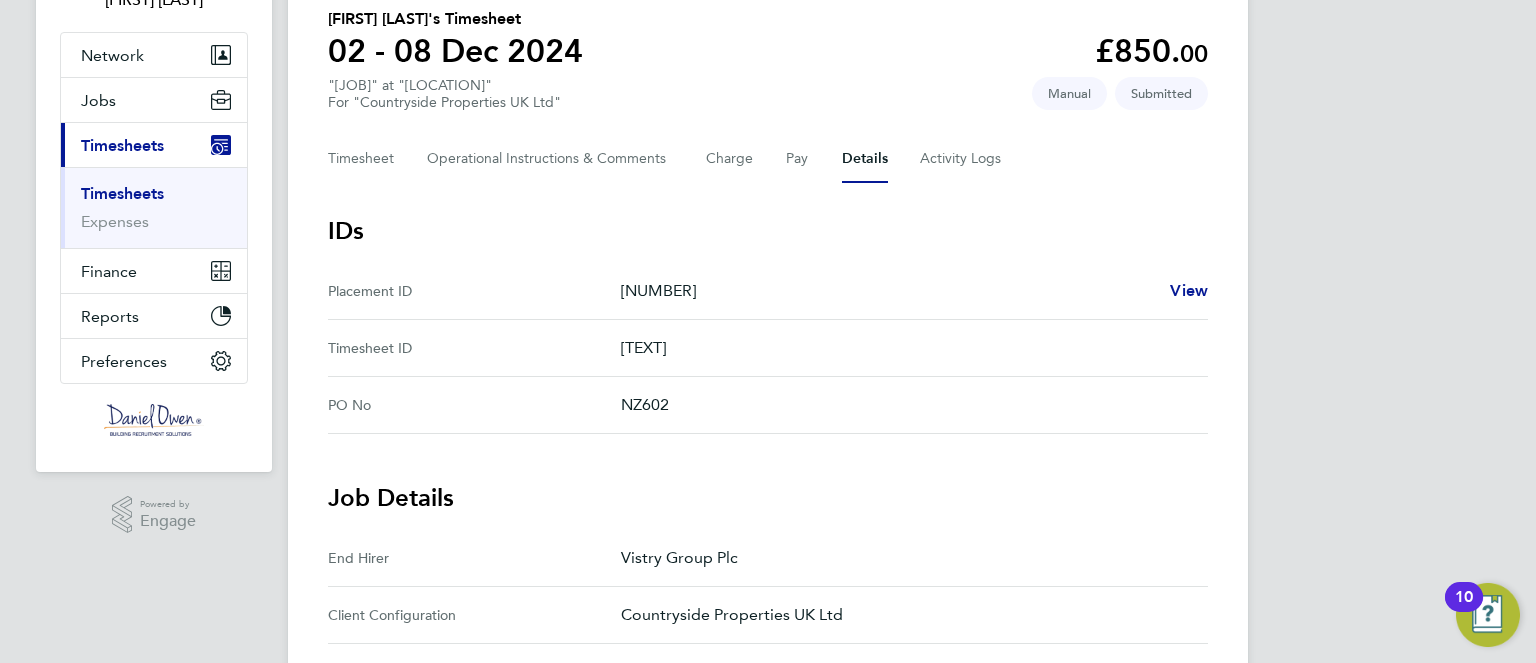 scroll, scrollTop: 120, scrollLeft: 0, axis: vertical 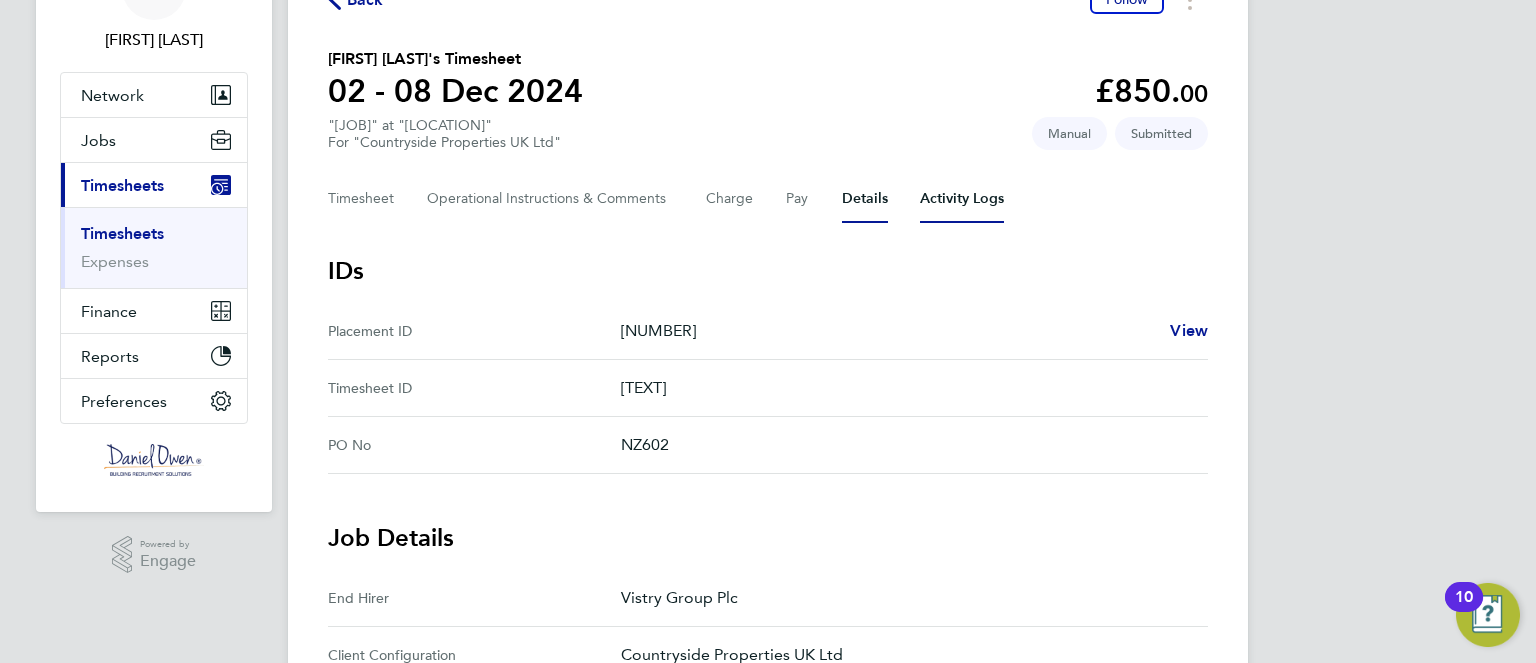 click on "Activity Logs" at bounding box center [962, 199] 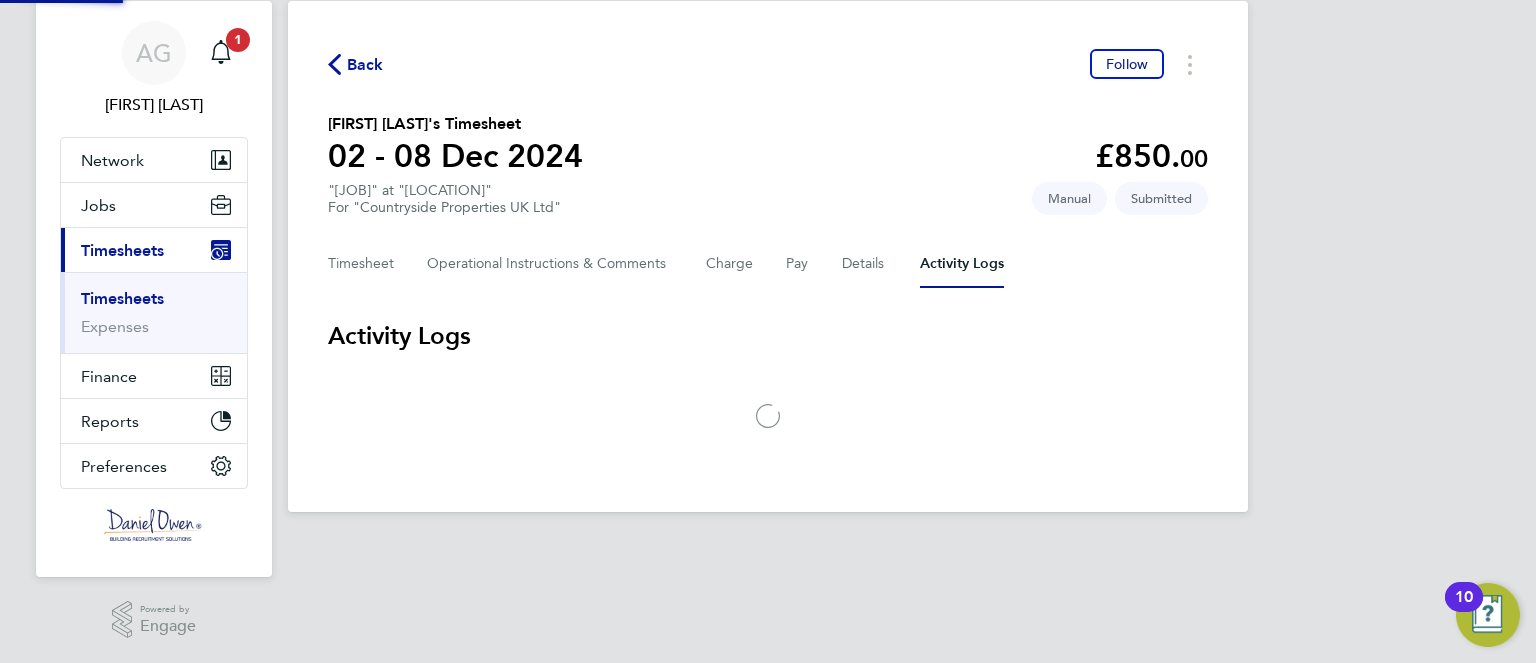 scroll, scrollTop: 0, scrollLeft: 0, axis: both 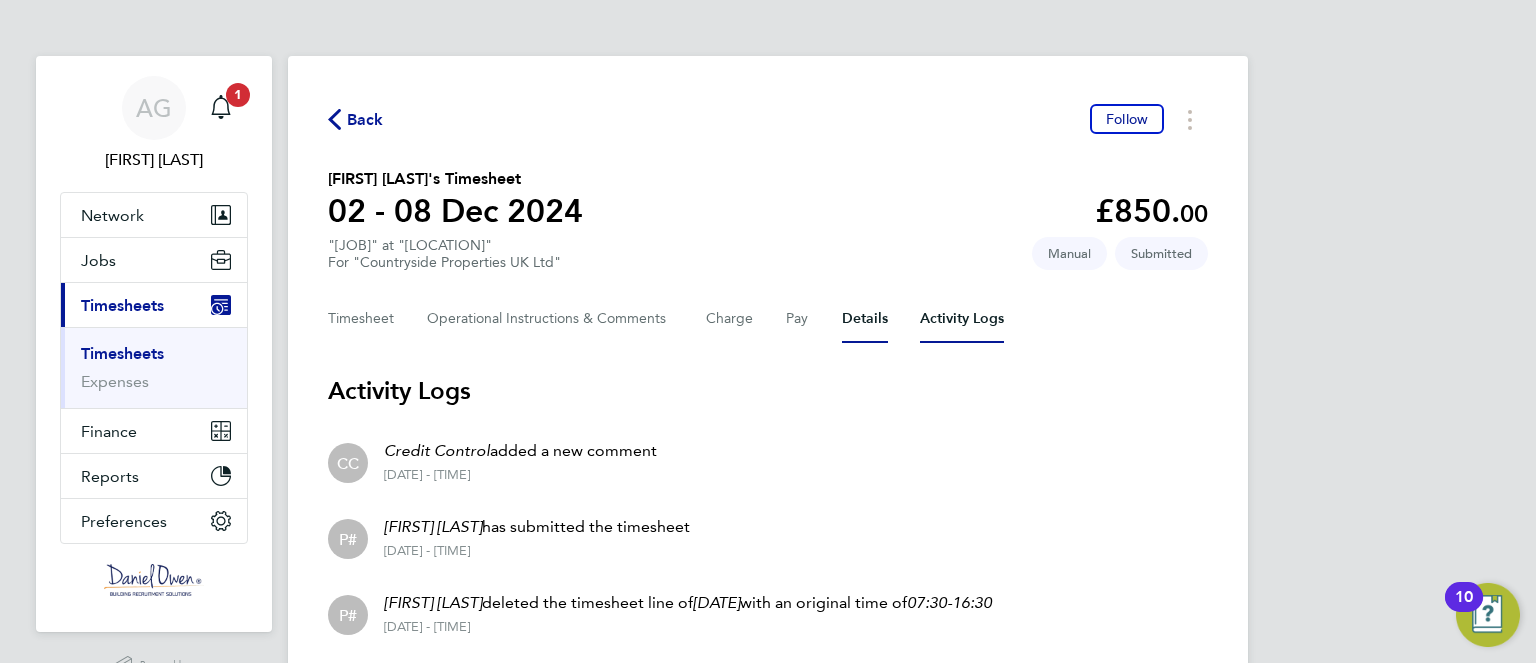 click on "Details" at bounding box center [865, 319] 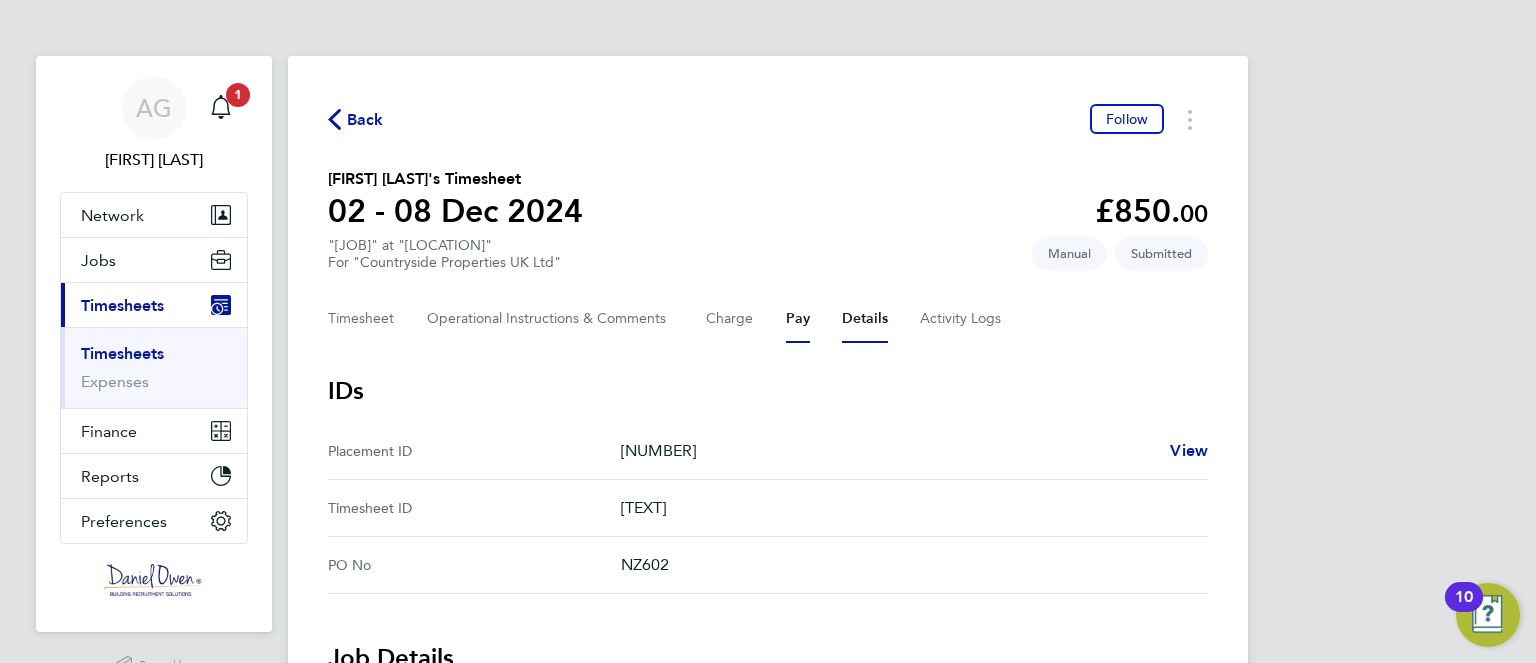 click on "Pay" at bounding box center [798, 319] 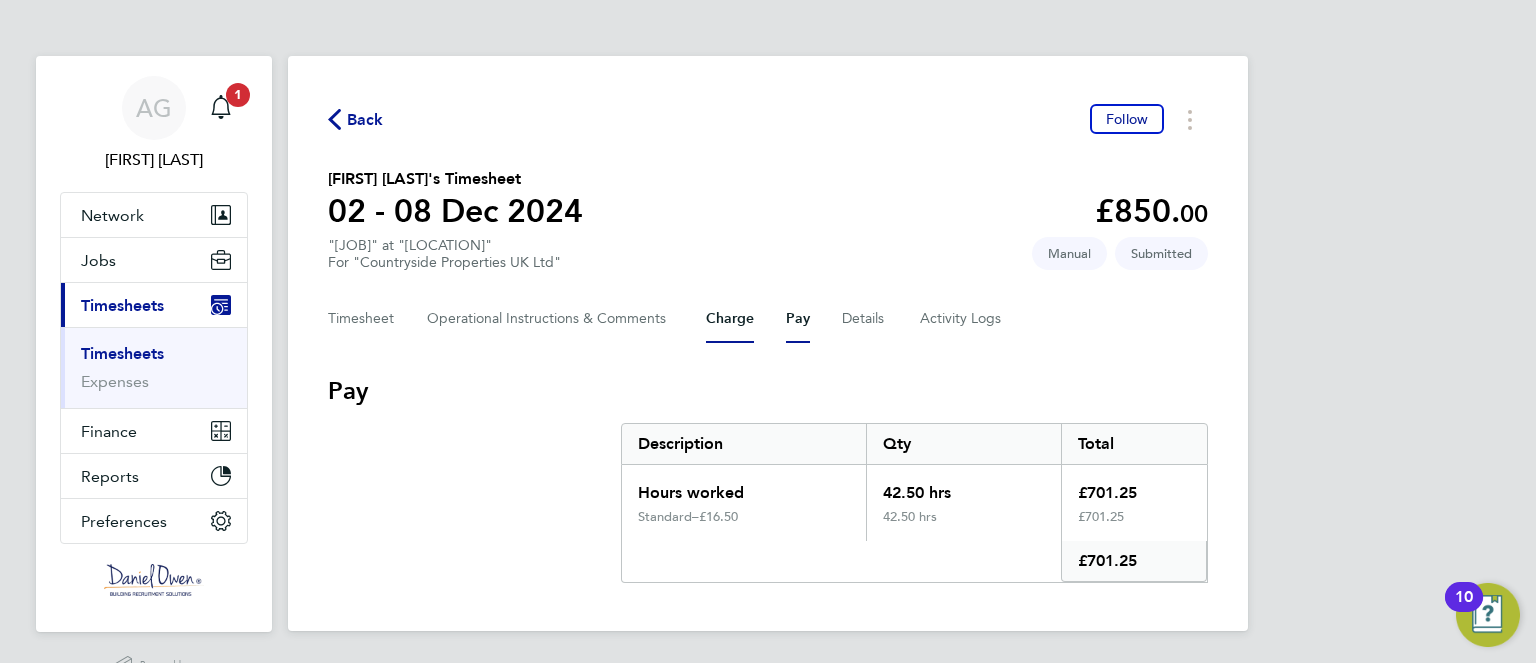 click on "Charge" at bounding box center [730, 319] 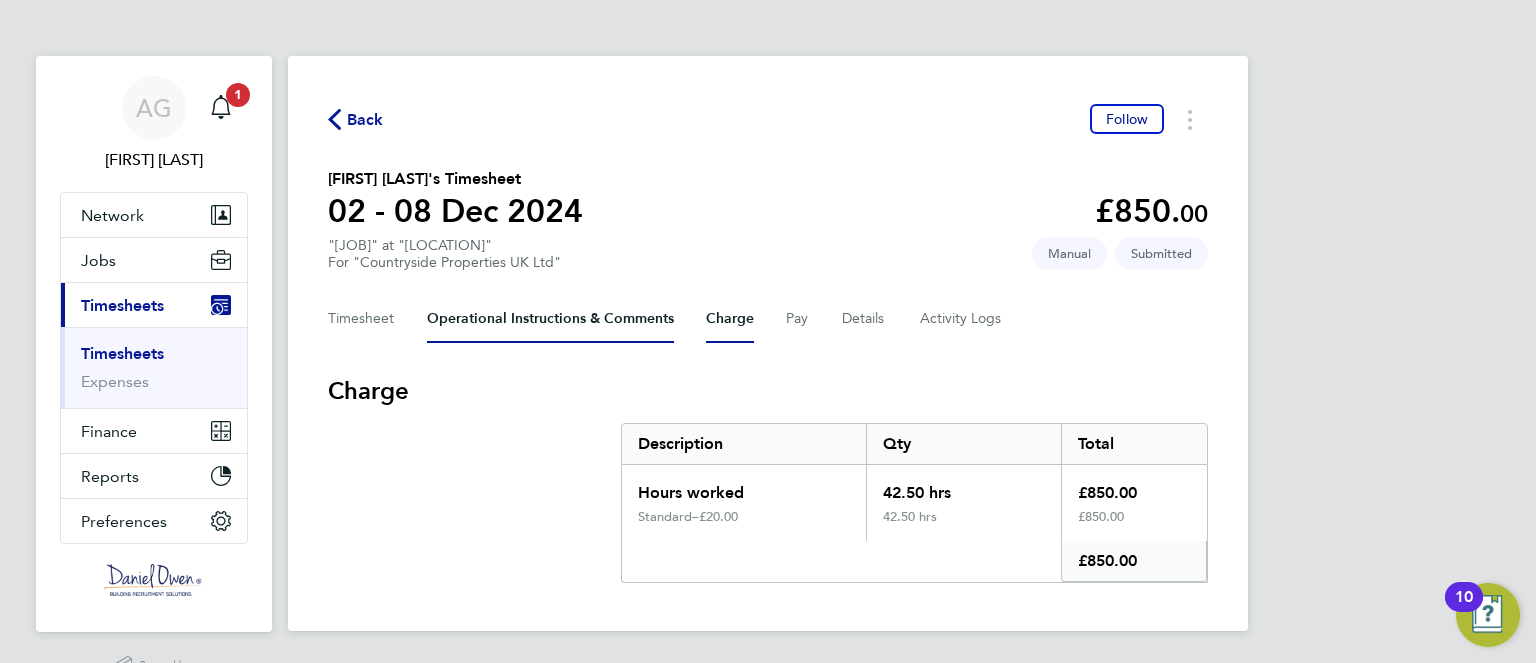 click on "Operational Instructions & Comments" at bounding box center [550, 319] 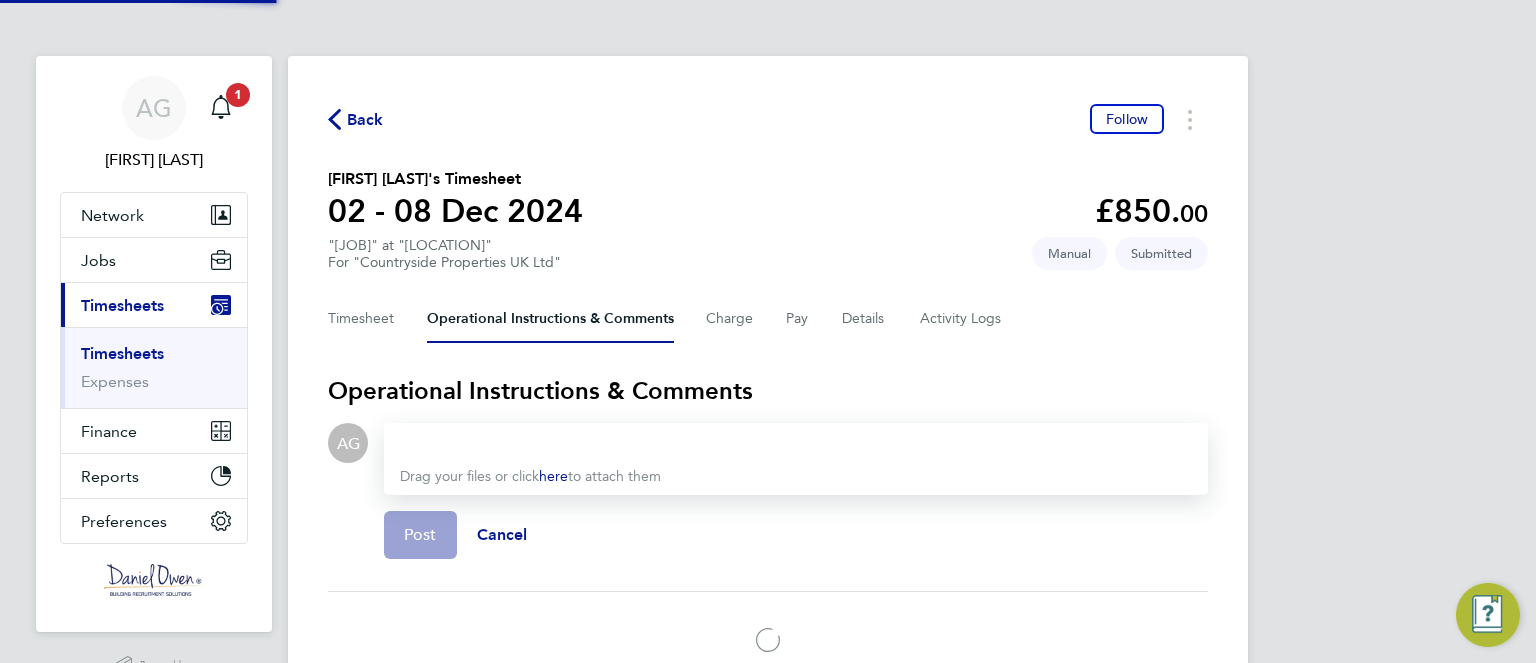 click on "Operational Instructions & Comments" at bounding box center (550, 319) 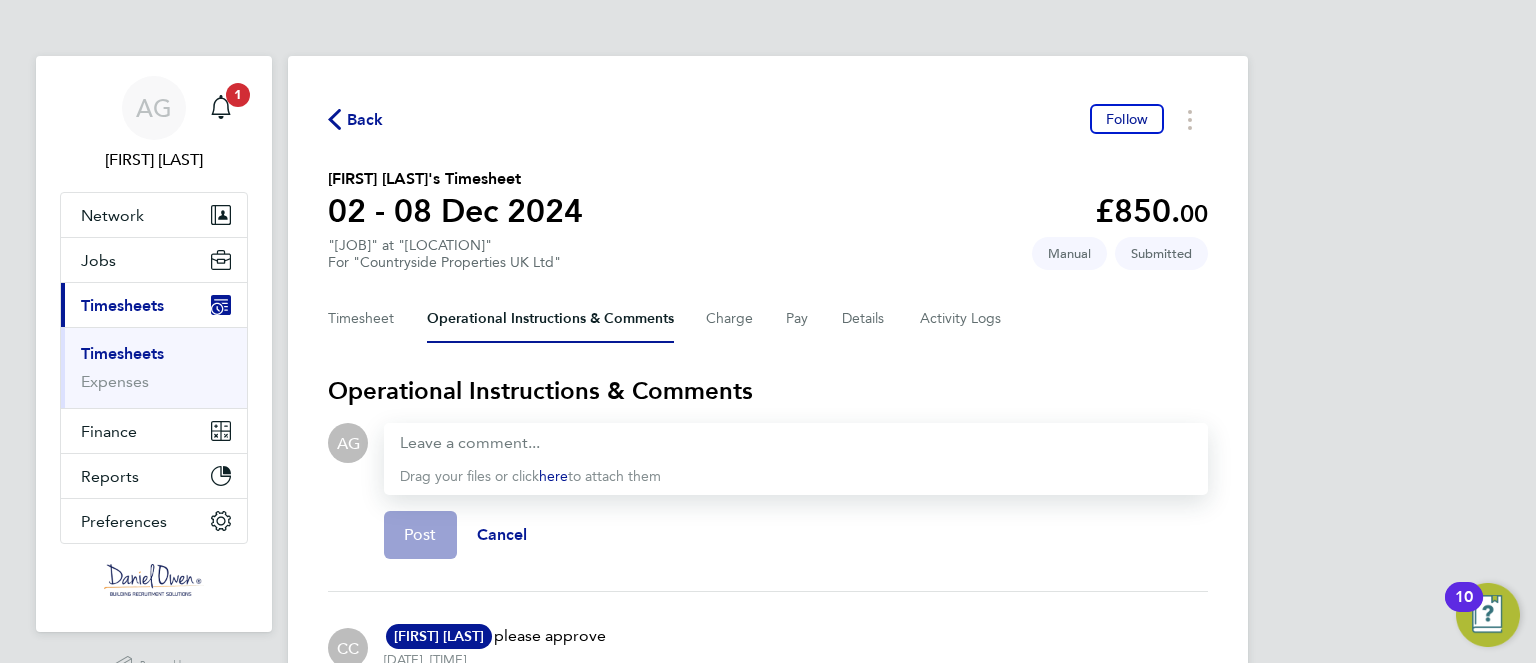 type 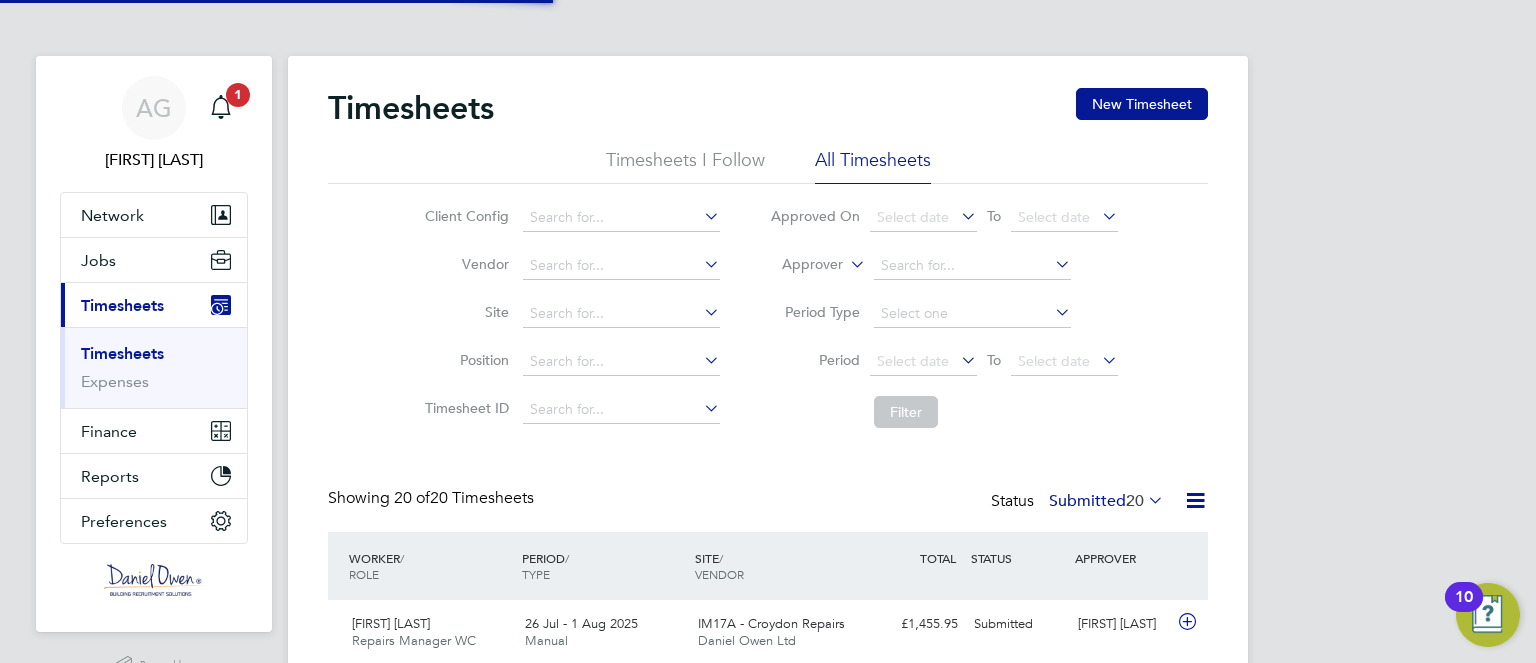 scroll, scrollTop: 9, scrollLeft: 10, axis: both 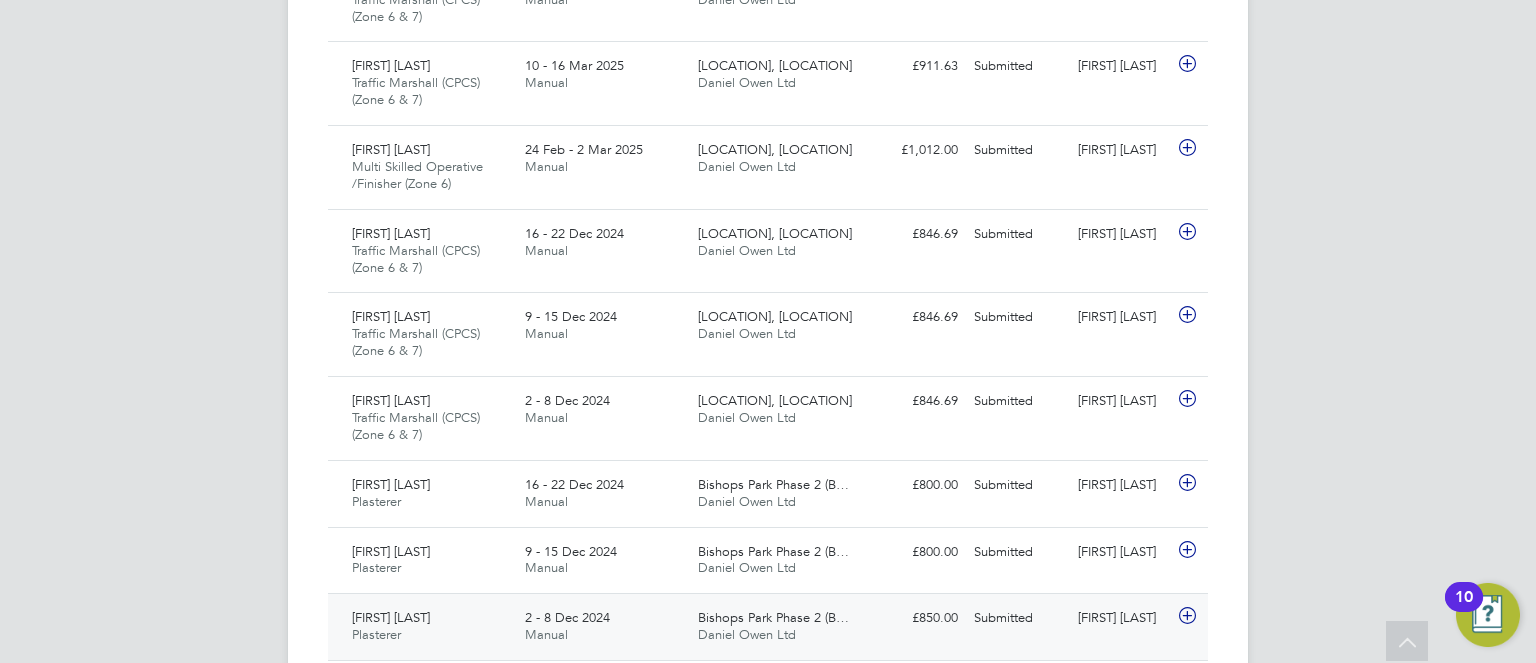 click on "Submitted" 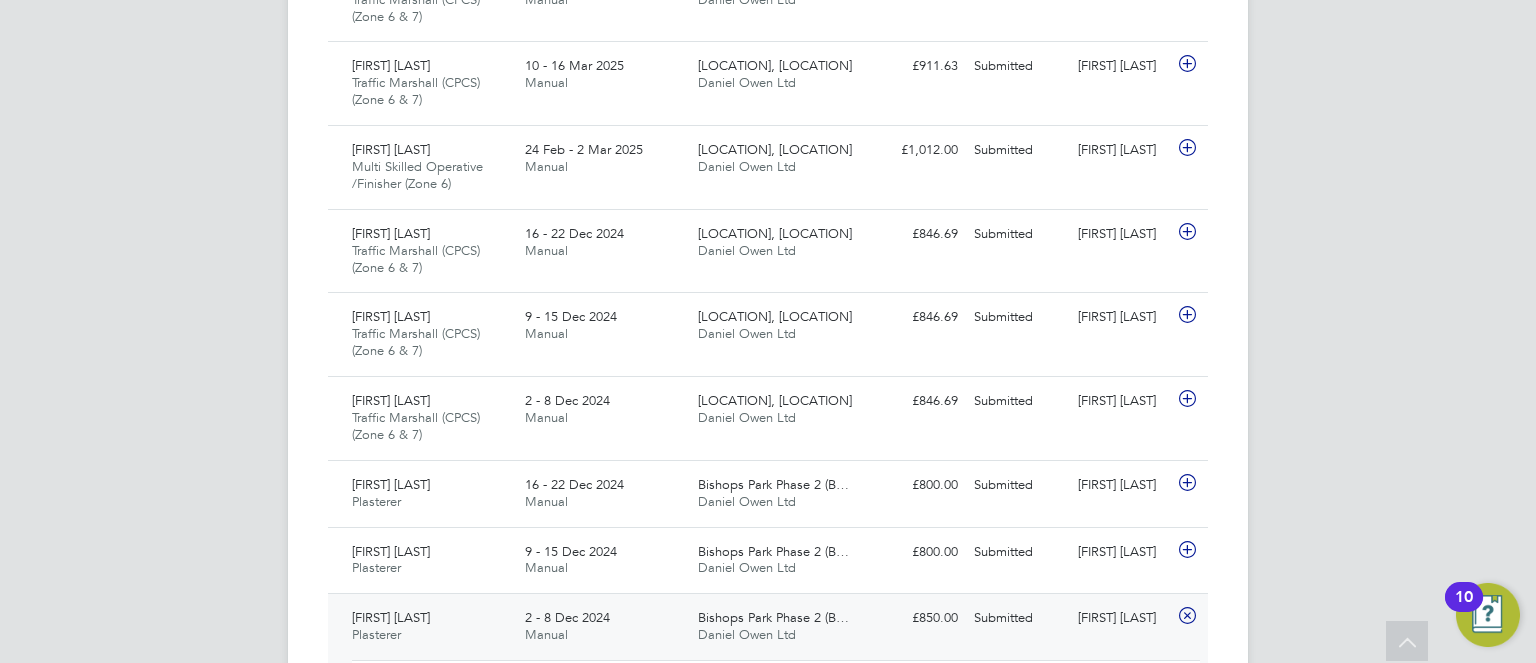 click on "AG   Amy Garcia   Notifications
1   Applications:   Network
Team Members   Businesses   Sites   Workers   Contacts   Jobs
Positions   Vacancies   Placements   Current page:   Timesheets
Timesheets   Expenses   Finance
Invoices & Credit Notes   Statements   Payments   Reports
Margin Report   CIS Reports   Report Downloads   Preferences
My Business   Doc. Requirements   VMS Configurations   Notifications   Activity Logs
.st0{fill:#C0C1C2;}
Powered by Engage Timesheets New Timesheet Timesheets I Follow All Timesheets Client Config   Vendor   Site   Position   Timesheet ID   Approved On
Select date
To
Select date
Approver     Period Type   Period
Select date
To
Select date
Filter Showing   /" at bounding box center (768, 96) 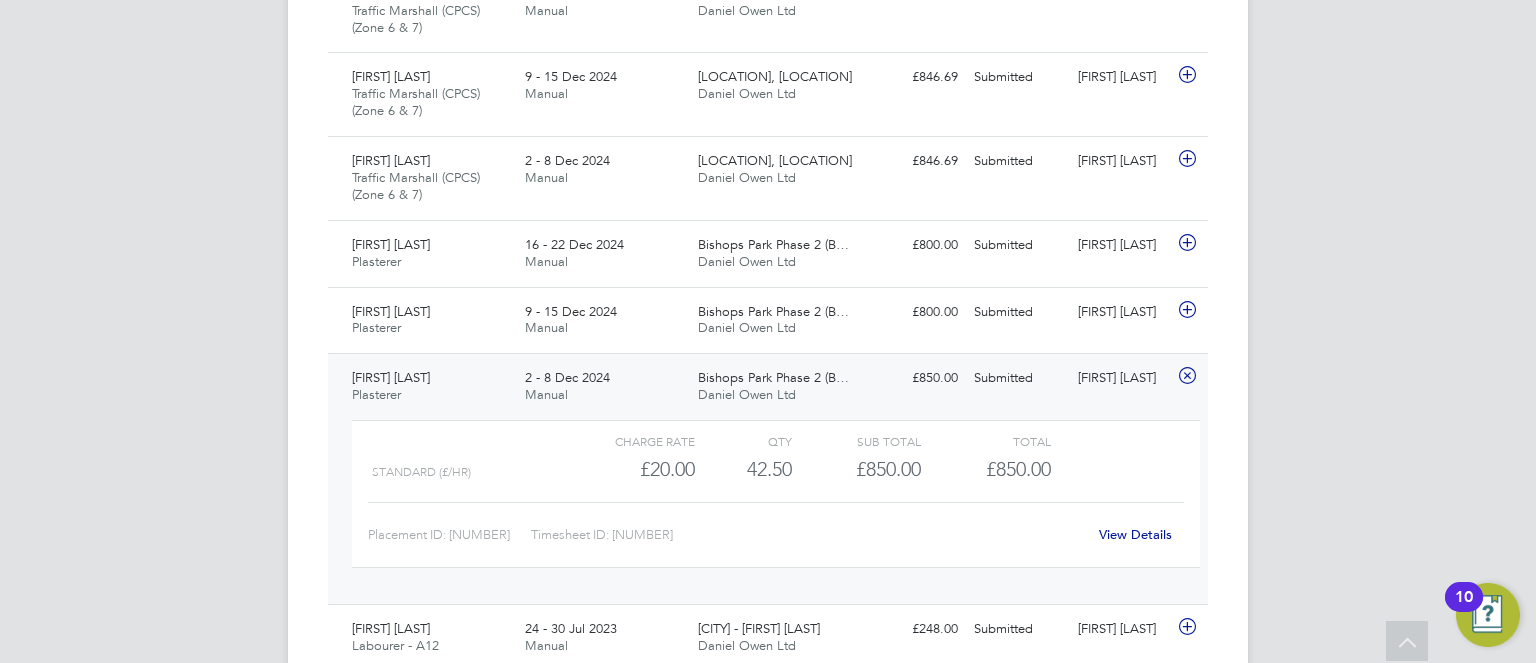 scroll, scrollTop: 1379, scrollLeft: 0, axis: vertical 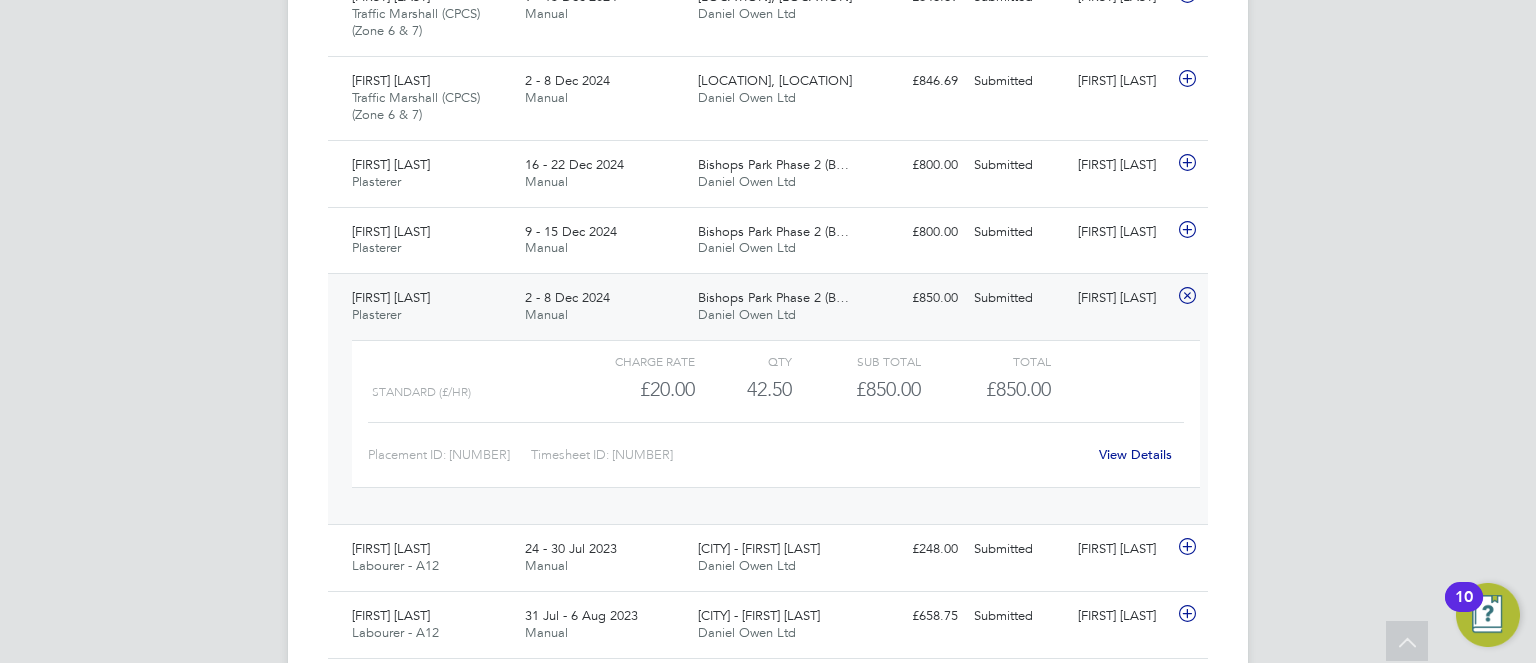 click on "View Details" 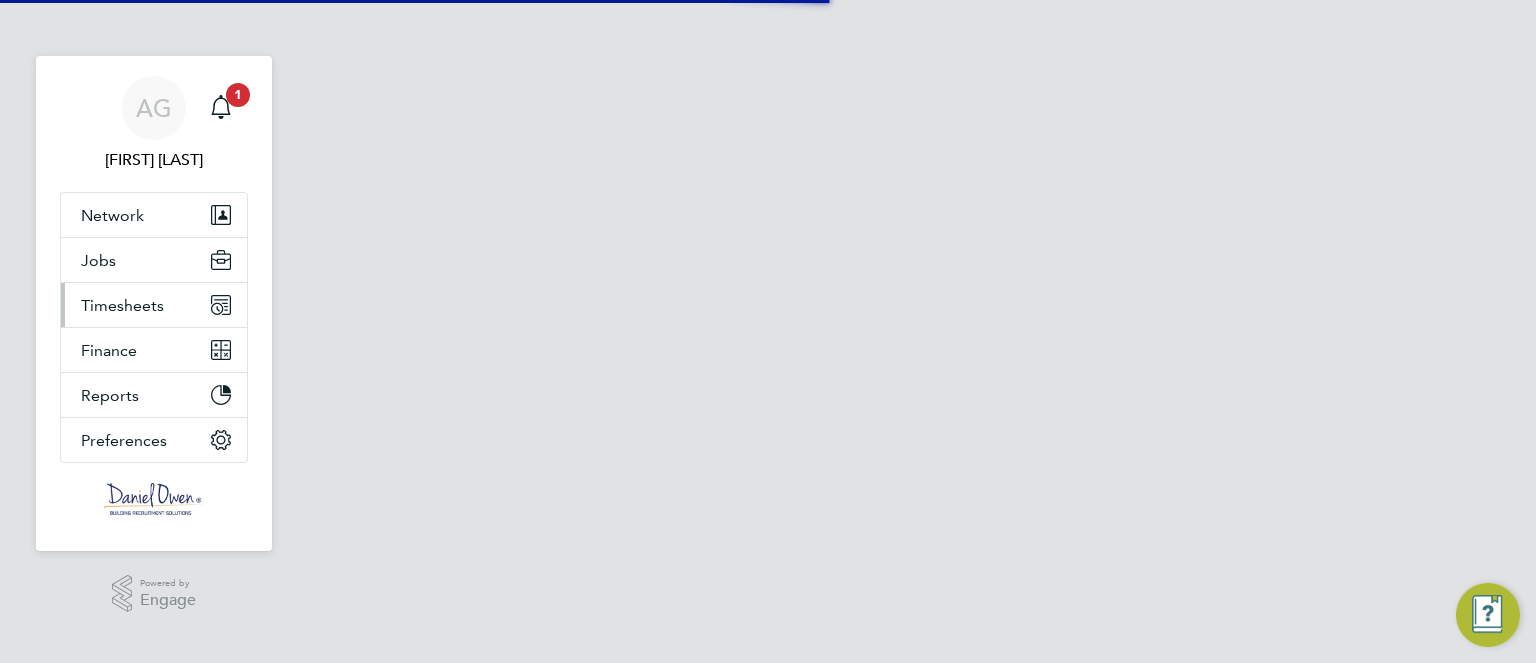 scroll, scrollTop: 0, scrollLeft: 0, axis: both 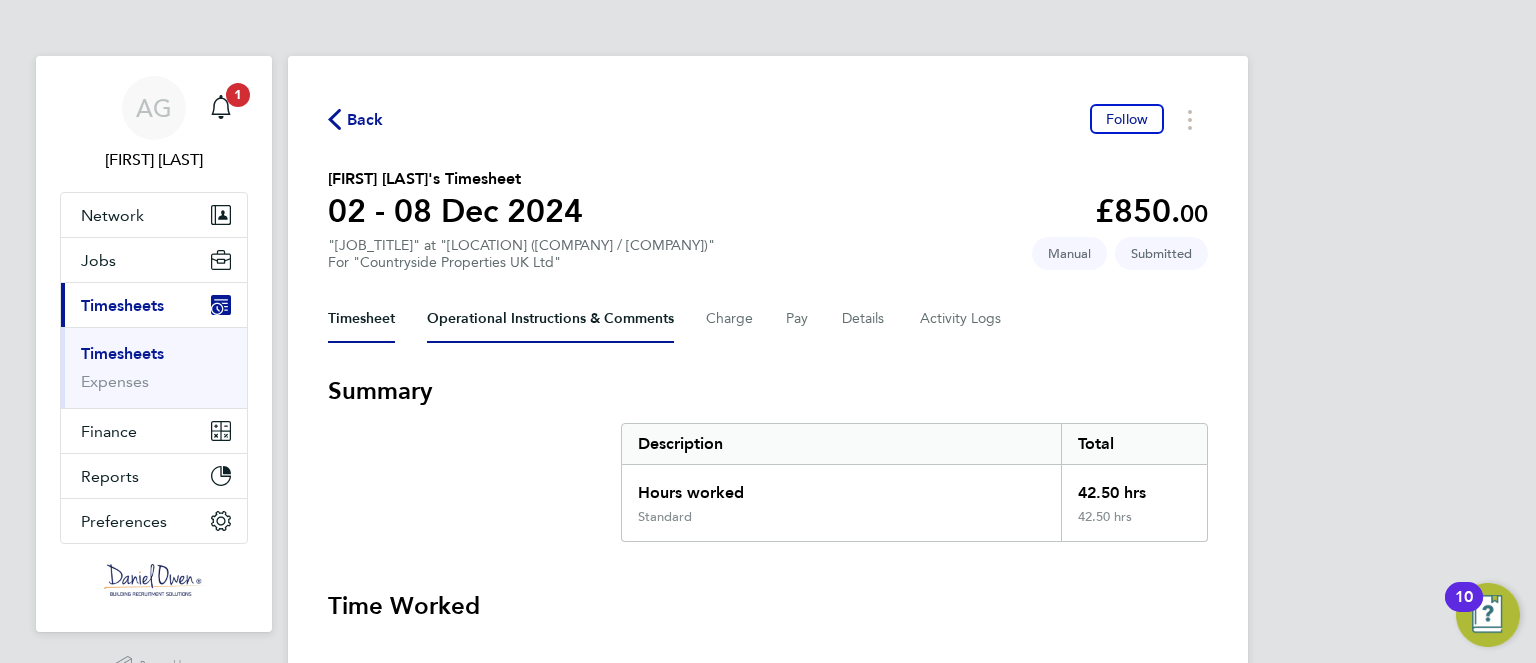click on "Operational Instructions & Comments" at bounding box center [550, 319] 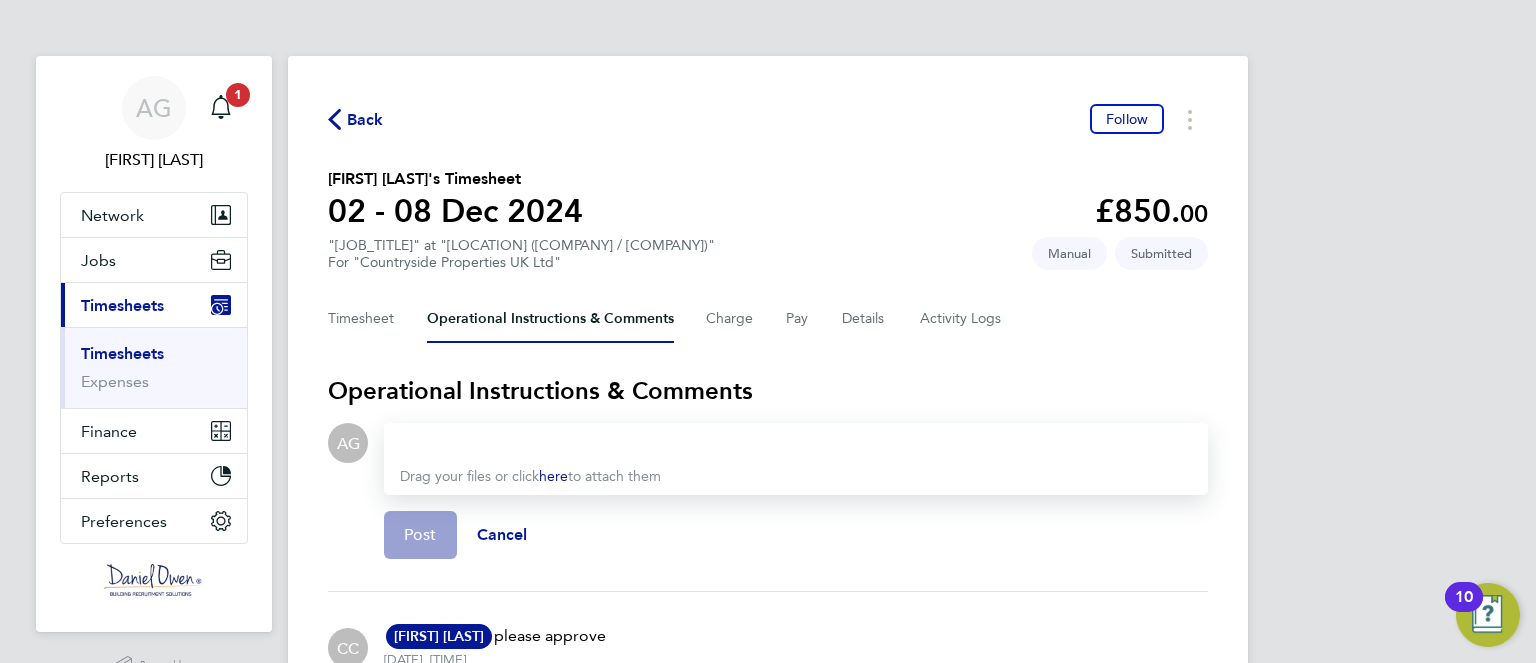 type 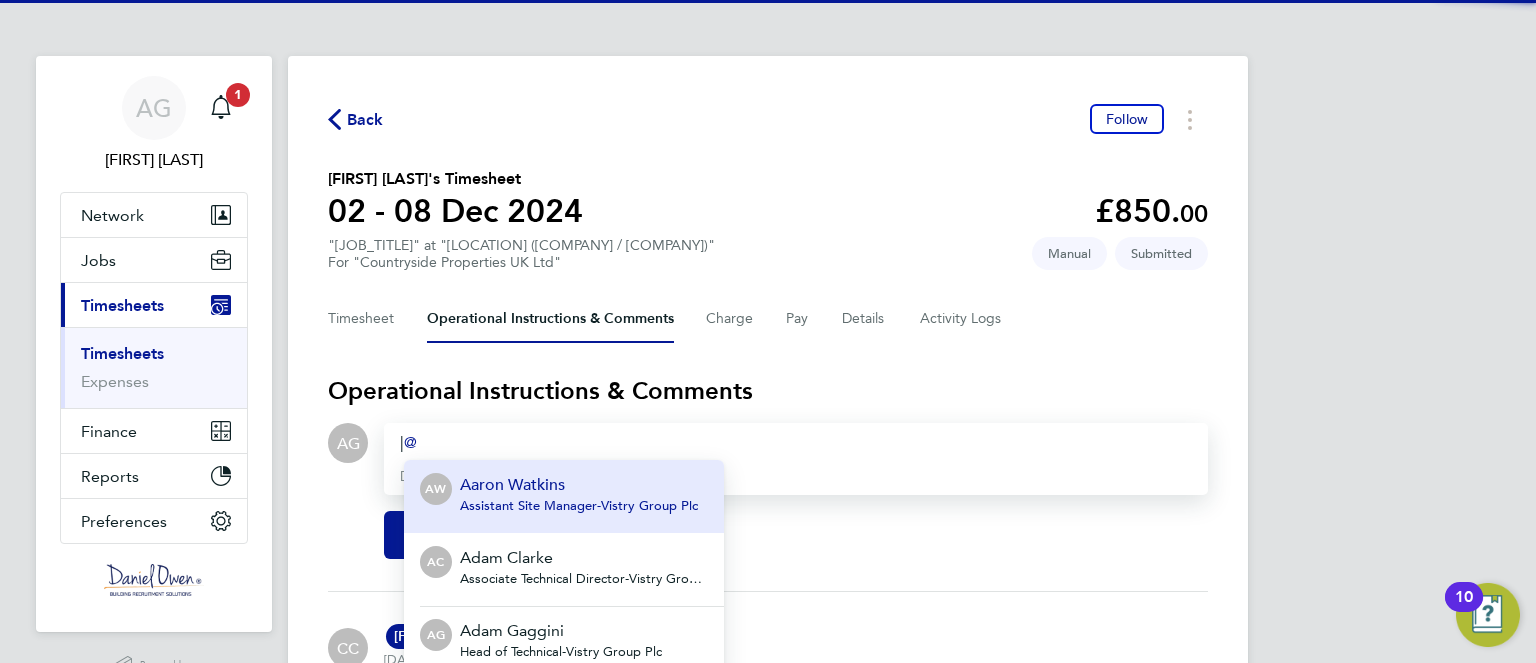 type 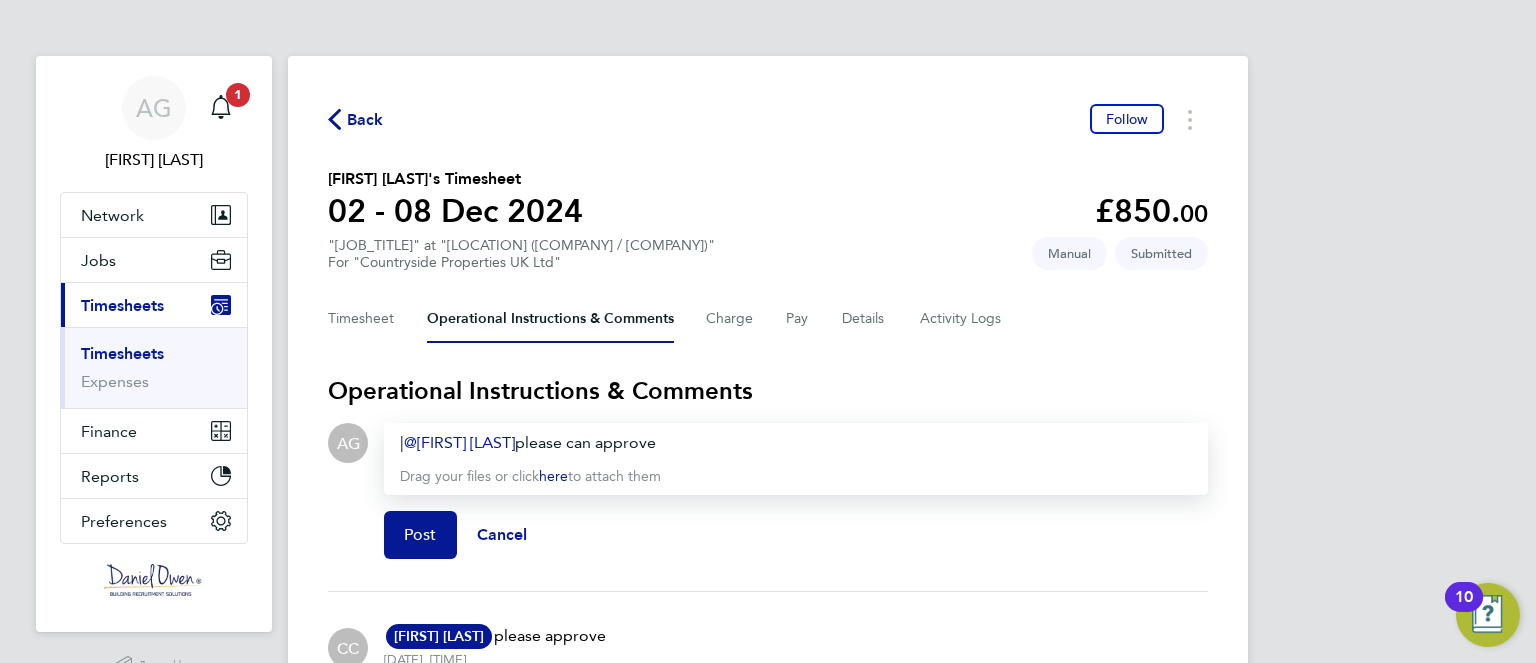 click on "[FIRST] [LAST]" at bounding box center (459, 442) 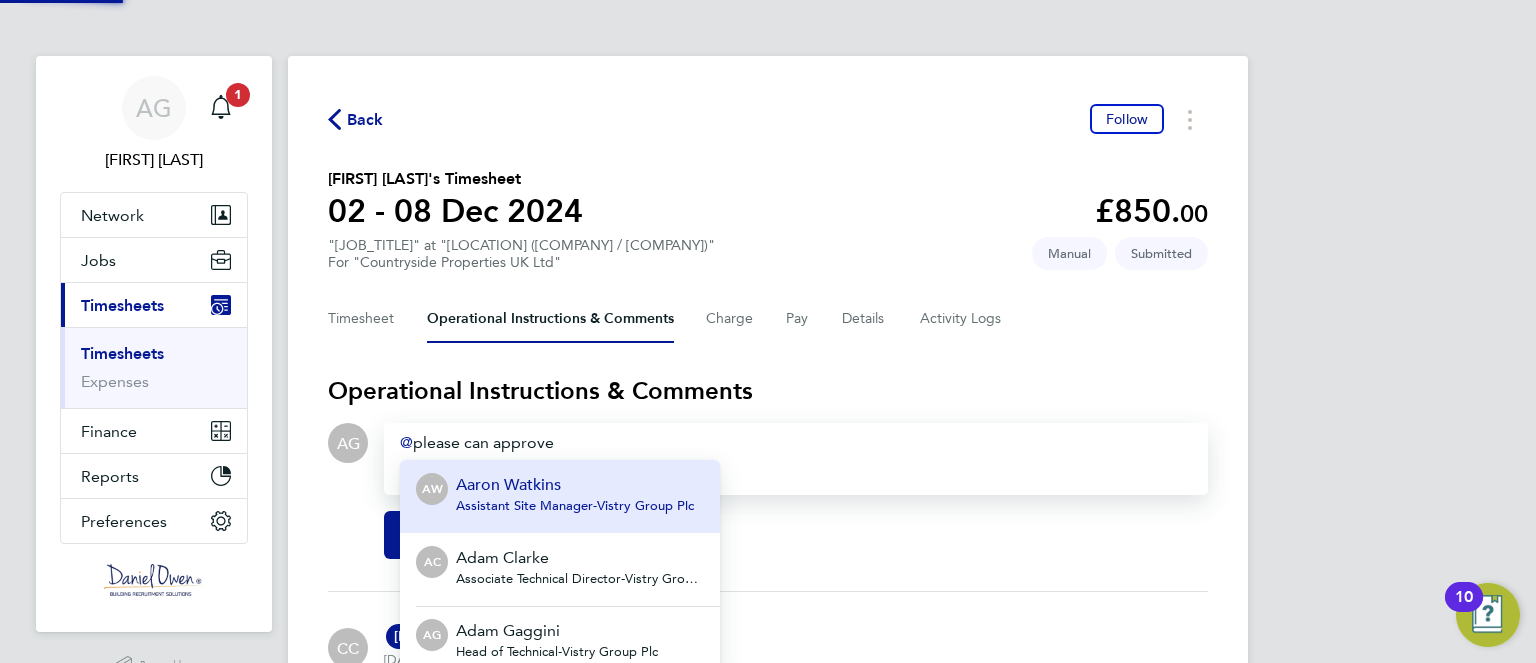 type 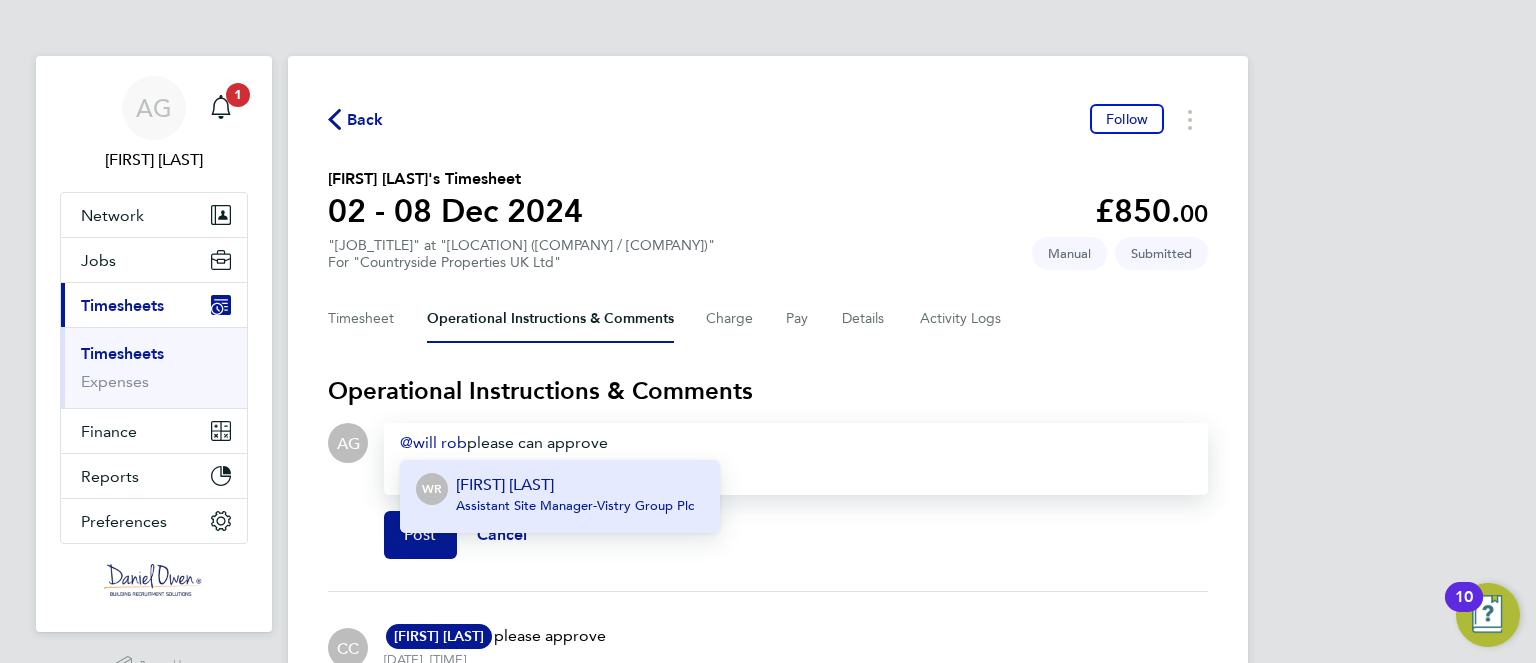 click on "[FIRST] [LAST]" at bounding box center (575, 485) 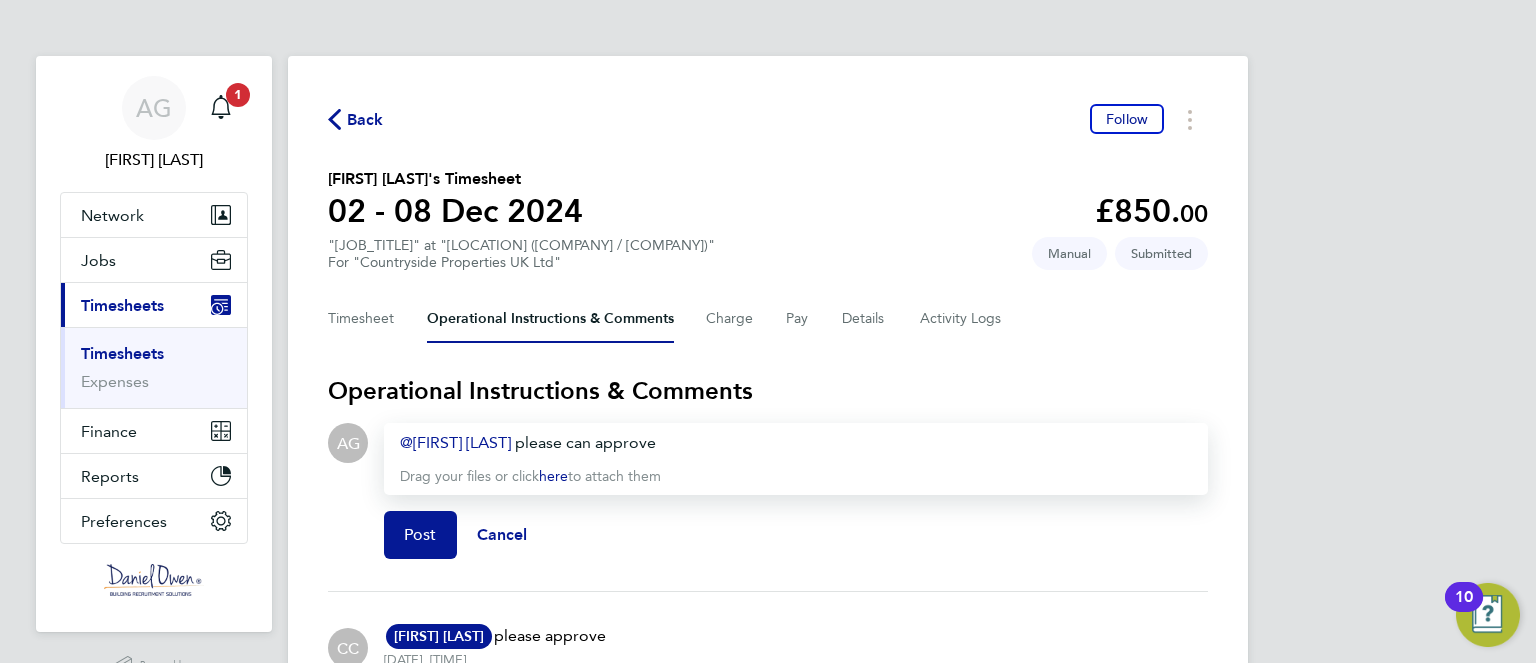 click on "[FIRST] [LAST] Drag your files or click here to attach them" 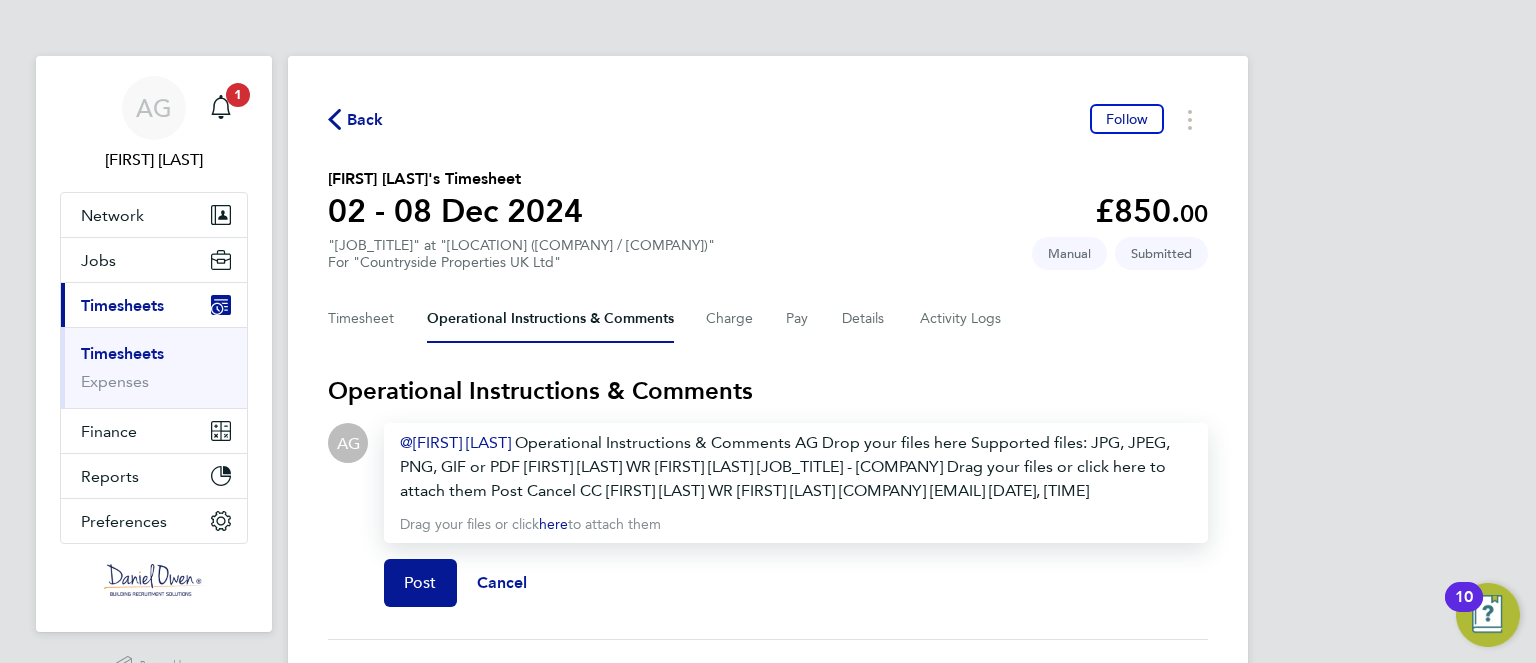 drag, startPoint x: 780, startPoint y: 399, endPoint x: 712, endPoint y: 471, distance: 99.03535 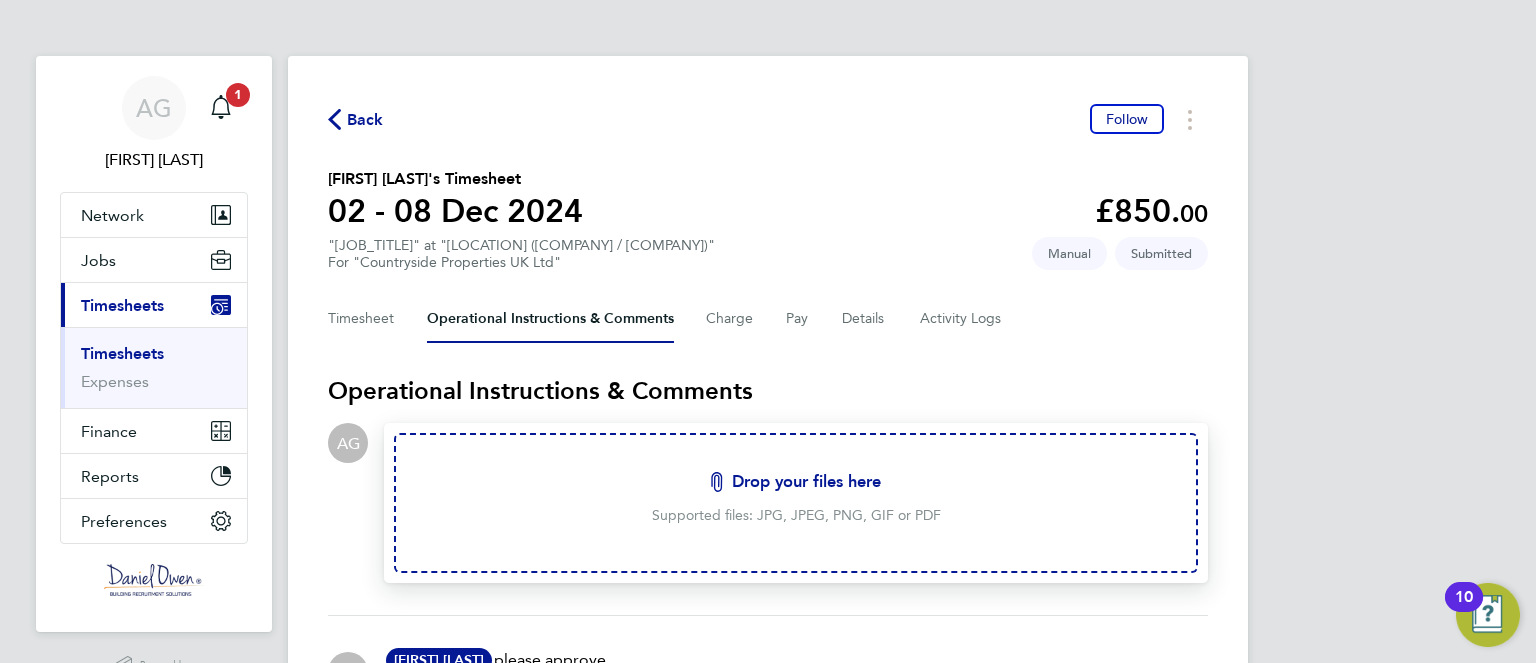 click on "Drop your files here  Supported files: JPG, JPEG, PNG, GIF or PDF" 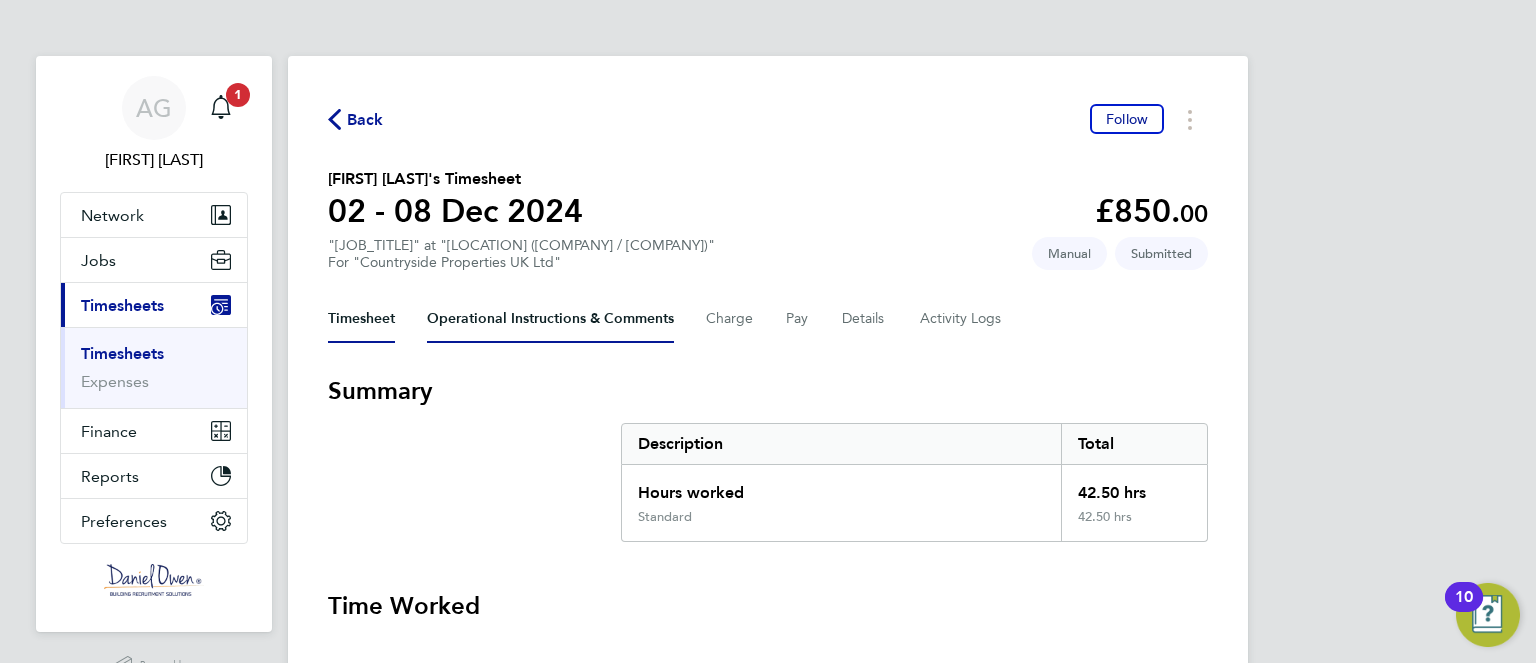click on "Operational Instructions & Comments" at bounding box center (550, 319) 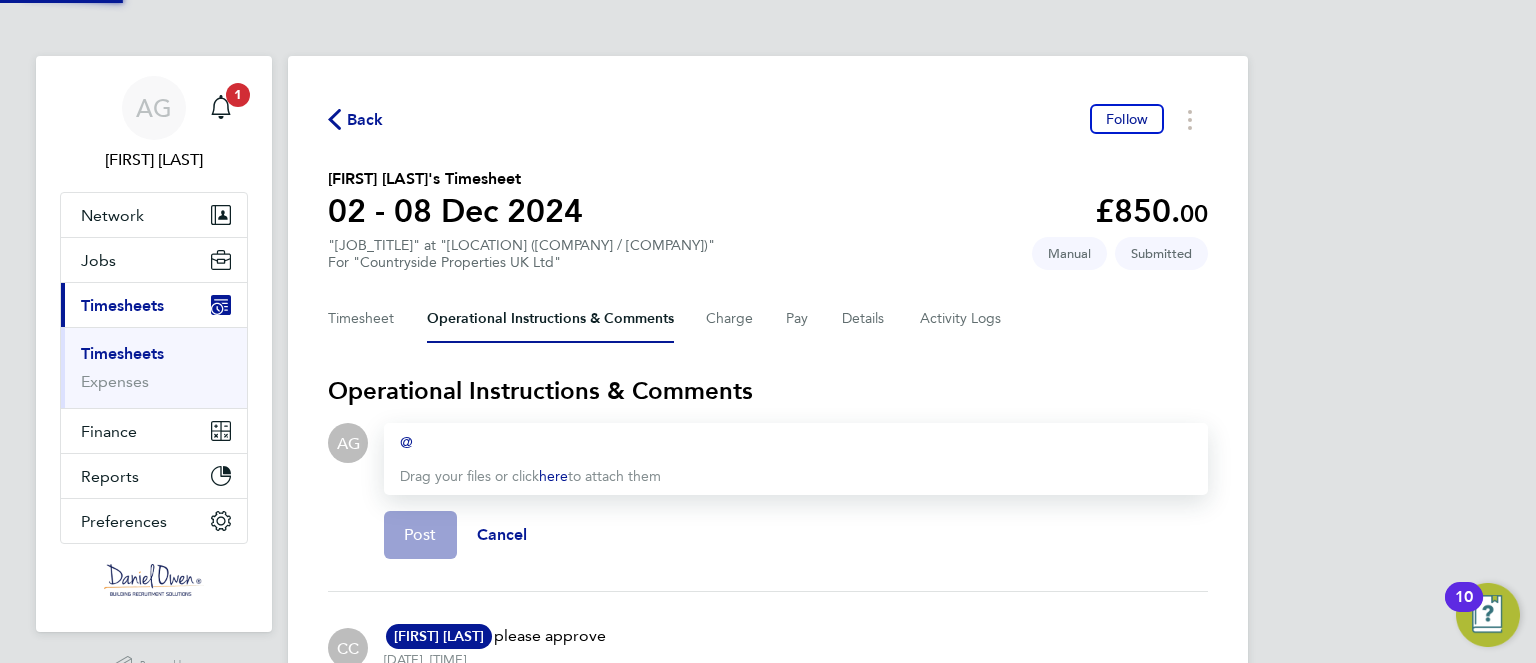 type 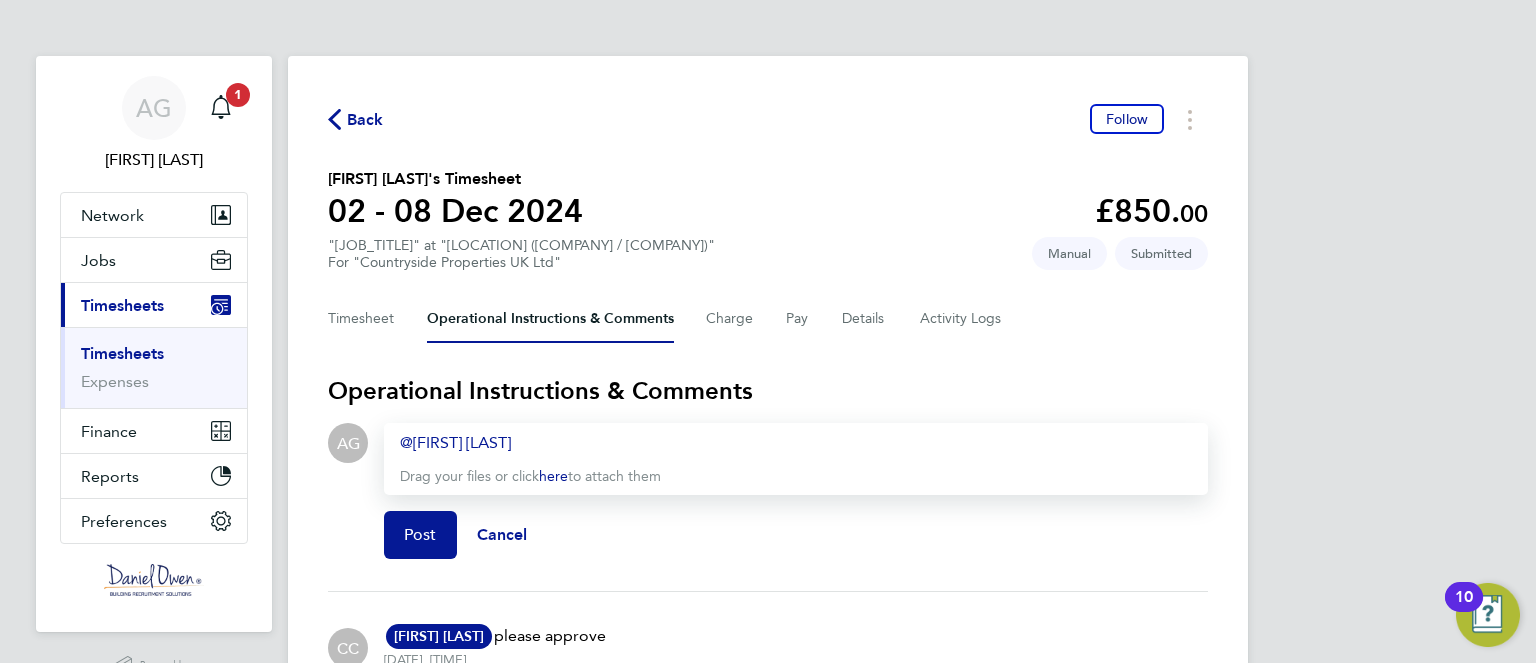 type 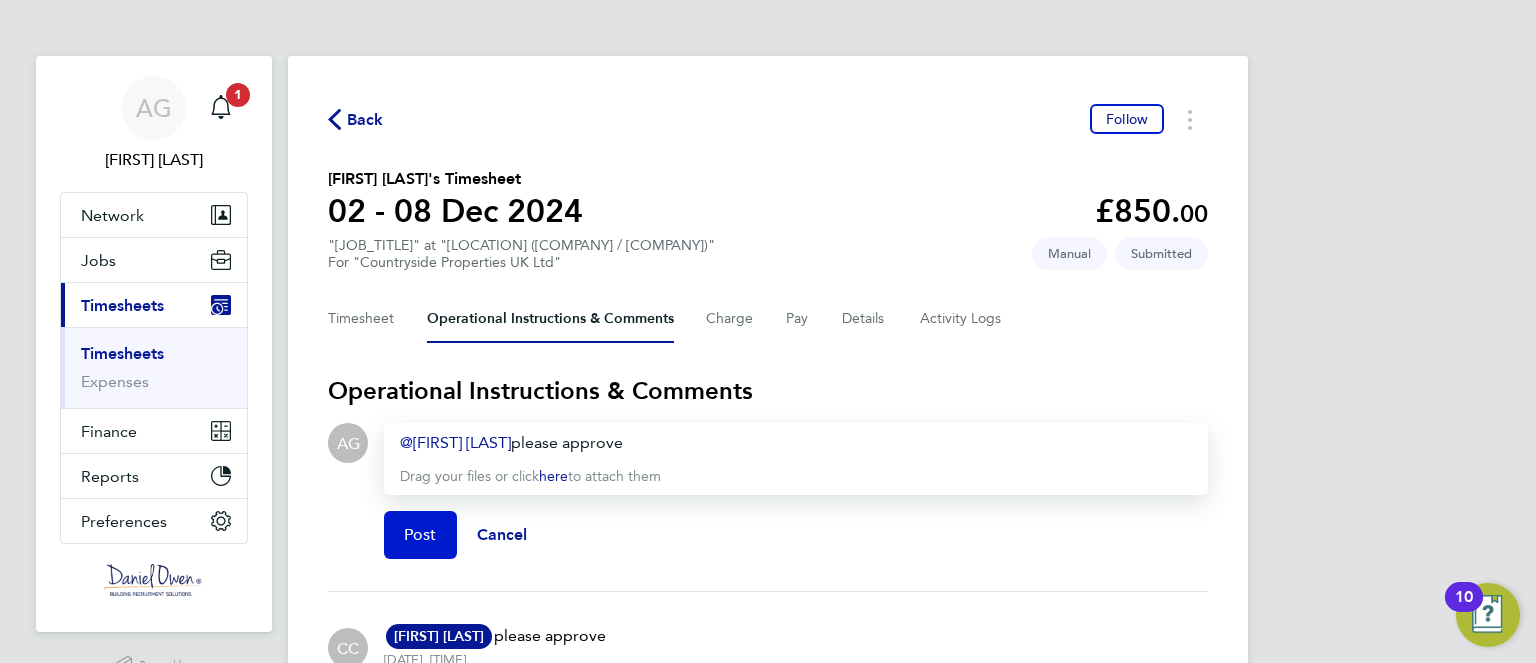 click on "Post" 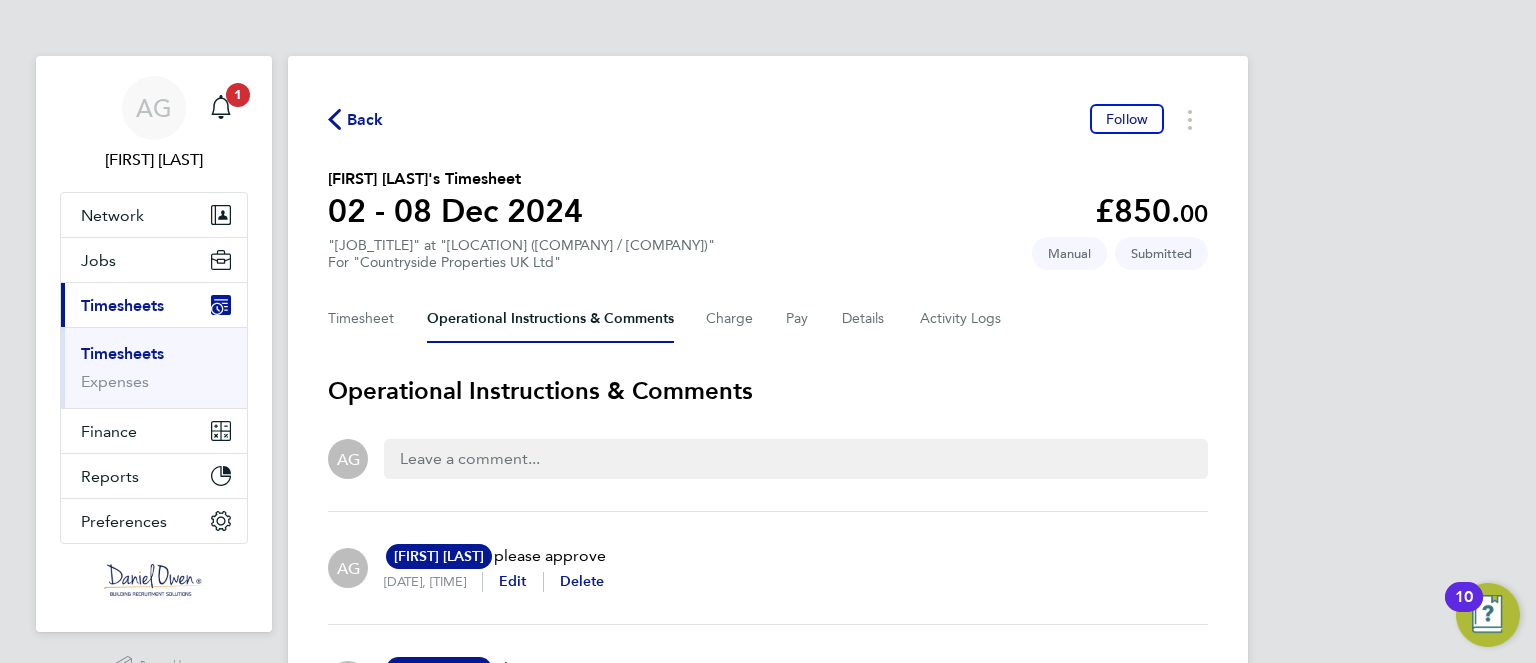click on "Back" 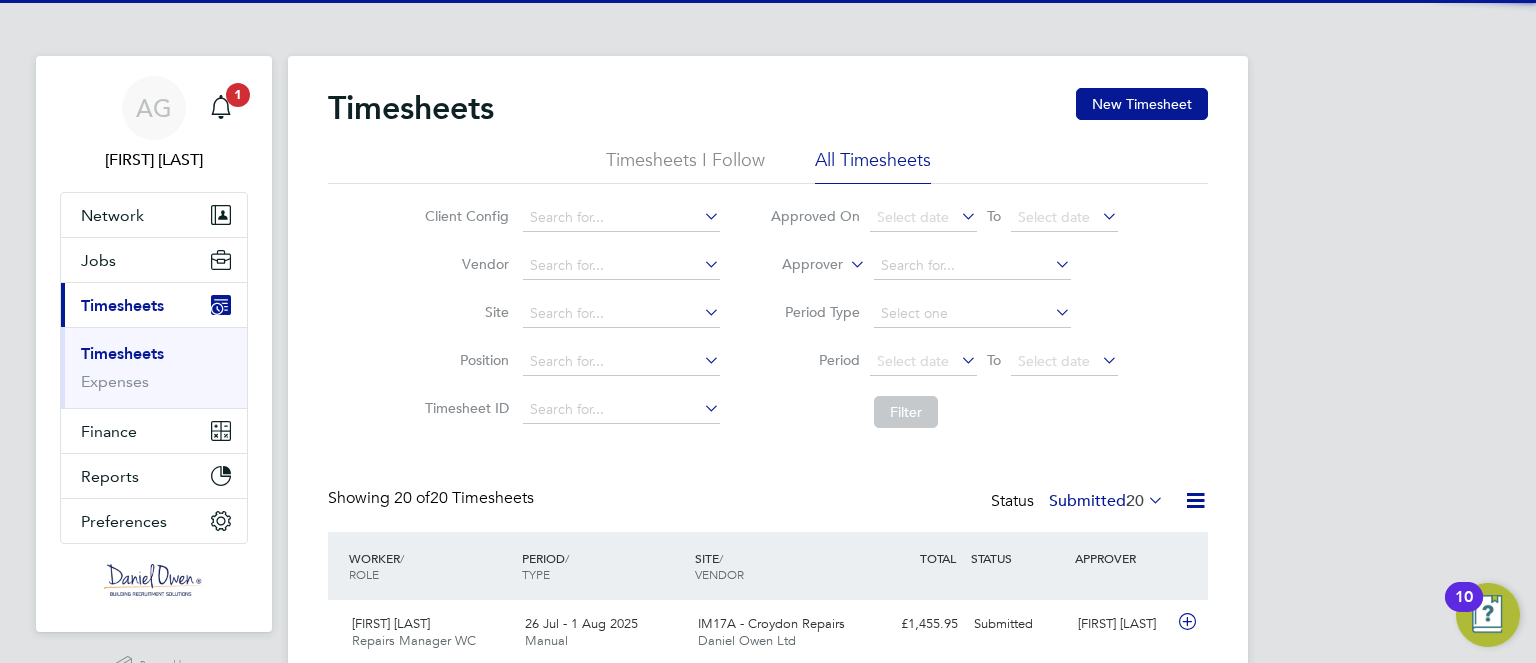 scroll, scrollTop: 9, scrollLeft: 10, axis: both 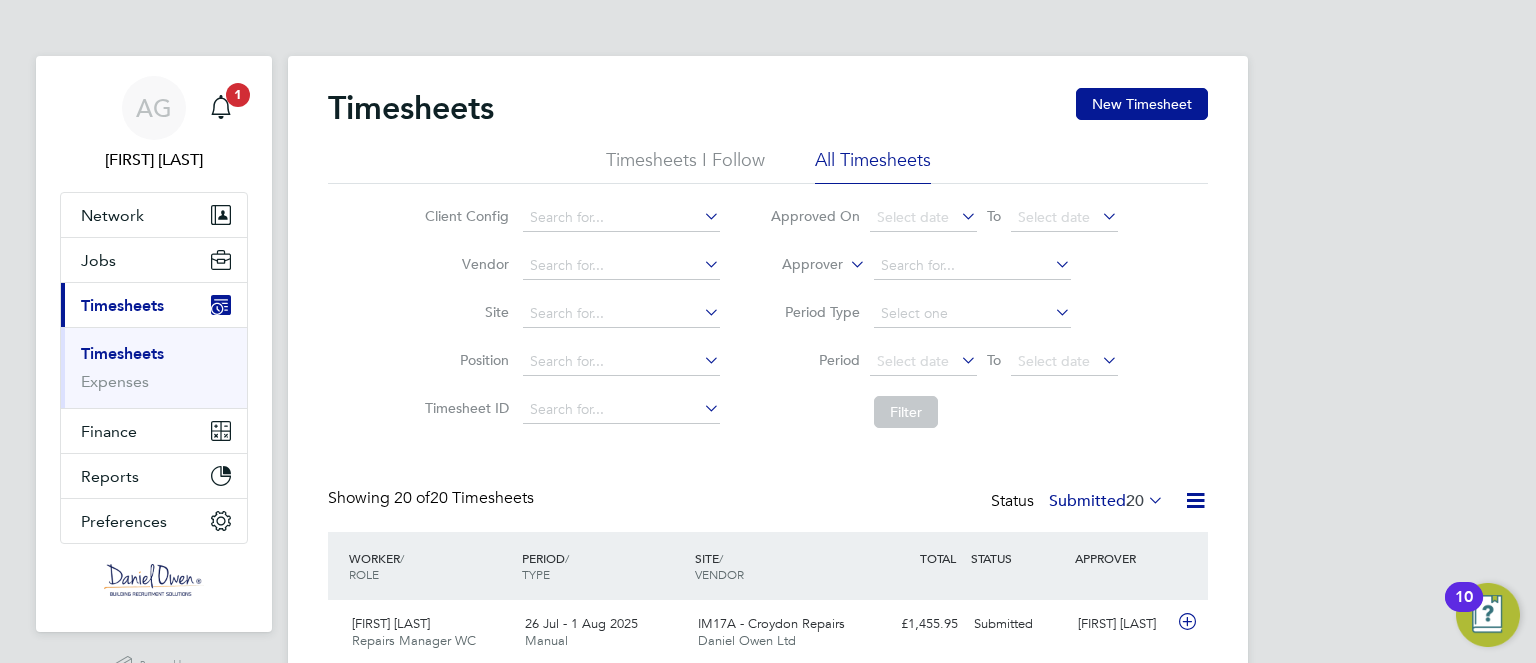type 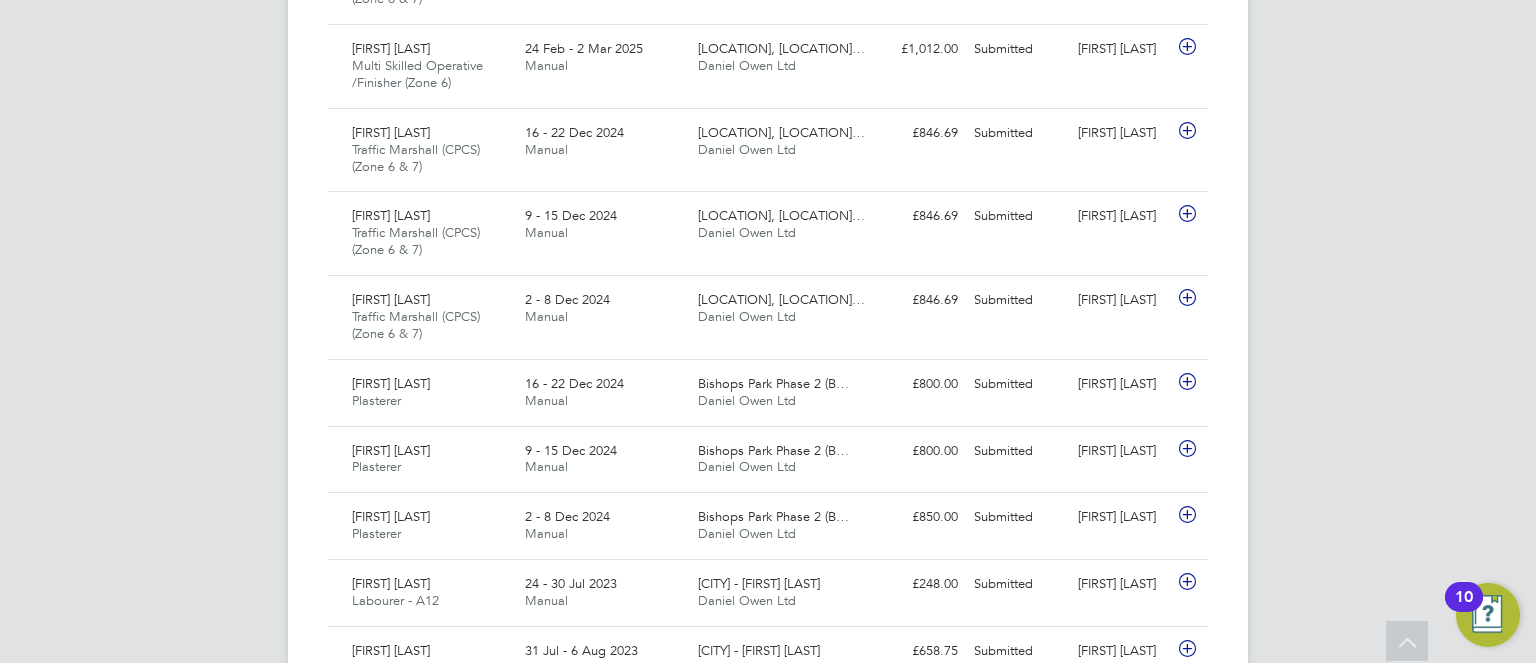 click on "Timesheets New Timesheet Timesheets I Follow All Timesheets Client Config   Vendor   Site   Position   Timesheet ID   Approved On
Select date
To
Select date
Approver     Period Type   Period
Select date
To
Select date
Filter Showing   20 of  20 Timesheets Status  Submitted  20  WORKER  / ROLE WORKER  / PERIOD PERIOD  / TYPE SITE  / VENDOR TOTAL   TOTAL  / STATUS STATUS APPROVER Jake Hayler Repairs Manager WC   26 Jul - 1 Aug 2025 26 Jul - 1 Aug 2025 Manual IM17A - Croydon Repairs Daniel Owen Ltd £1,455.95 Submitted Submitted Nick Wyatt William Baker Handy Person (Zone 7)   28 Jul - 3 Aug 2025 28 Jul - 3 Aug 2025 Manual Hookergate (Bovis) Daniel Owen Ltd £712.32 Submitted Submitted David Jamieson Martin Cross General Labourer (Zone 5)   28 Jul - 3 Aug 2025 28 Jul - 3 Aug 2025 Manual Lighthorn 1 Heath Daniel Owen Ltd £841.95 Submitted Submitted Jenna Deehan Janel Hemmings-Forbes Purchase Ledger WC   26 Jul - 1 Aug 2025 26 Jul - 1 Aug 2025 Manual Daniel Owen Ltd" 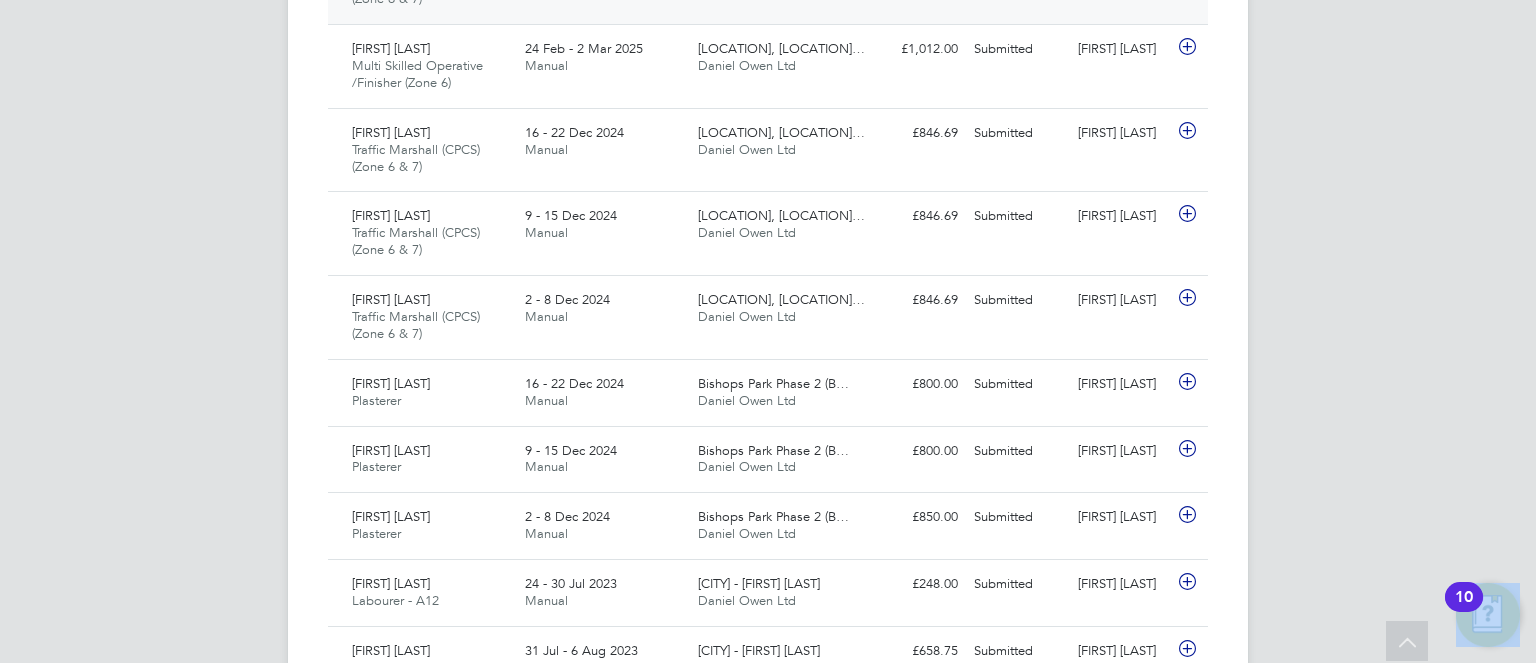 click on "David Watlow Traffic Marshall (CPCS) (Zone 6 & 7)   10 - 16 Mar 2025 10 - 16 Mar 2025 Manual King Edwards Park, St G… Daniel Owen Ltd £911.63 Submitted Submitted David Purvis" 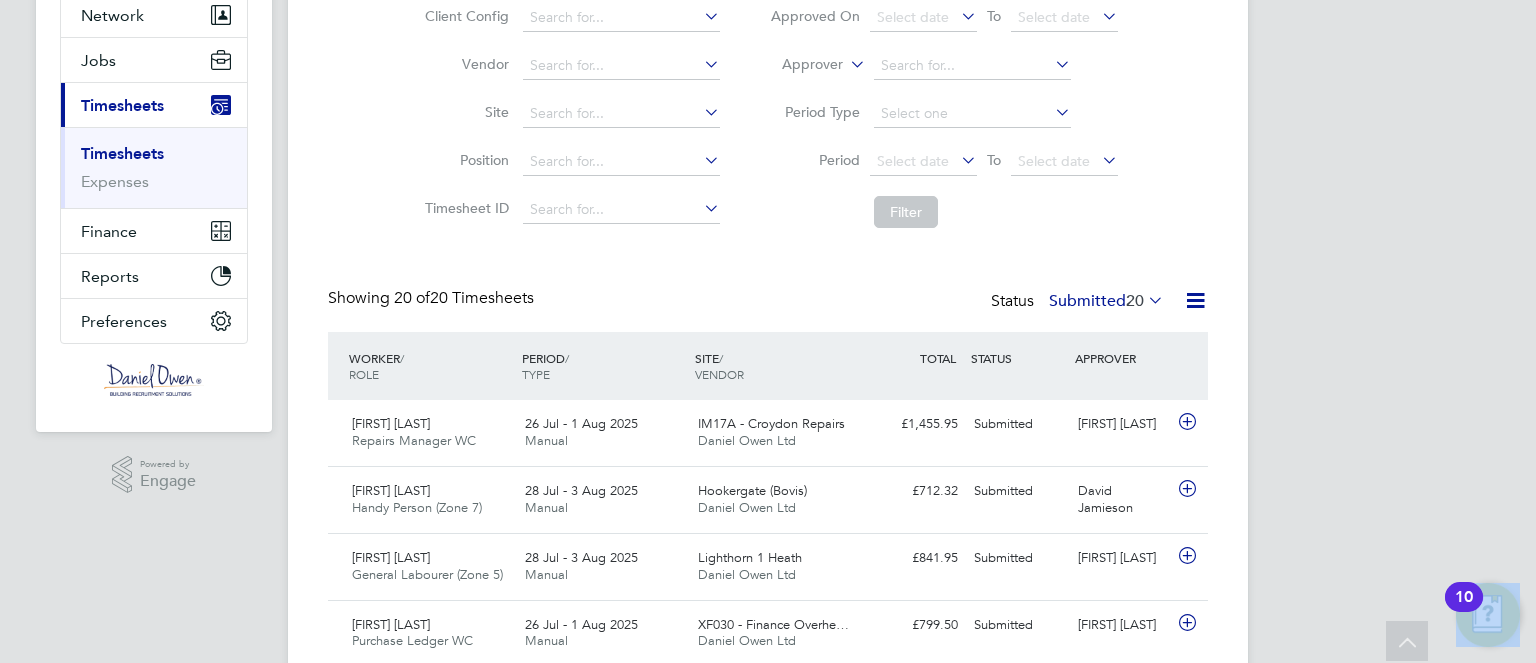 click 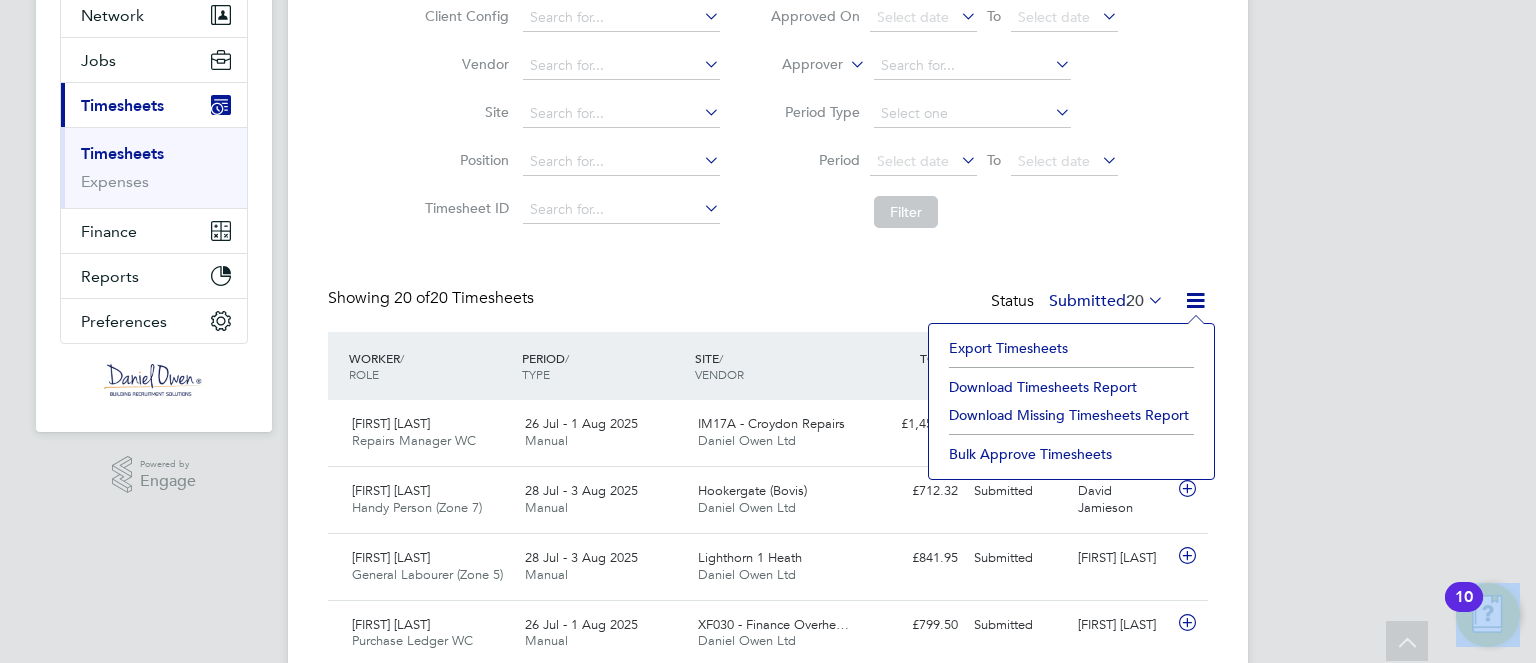 click on "Export Timesheets" 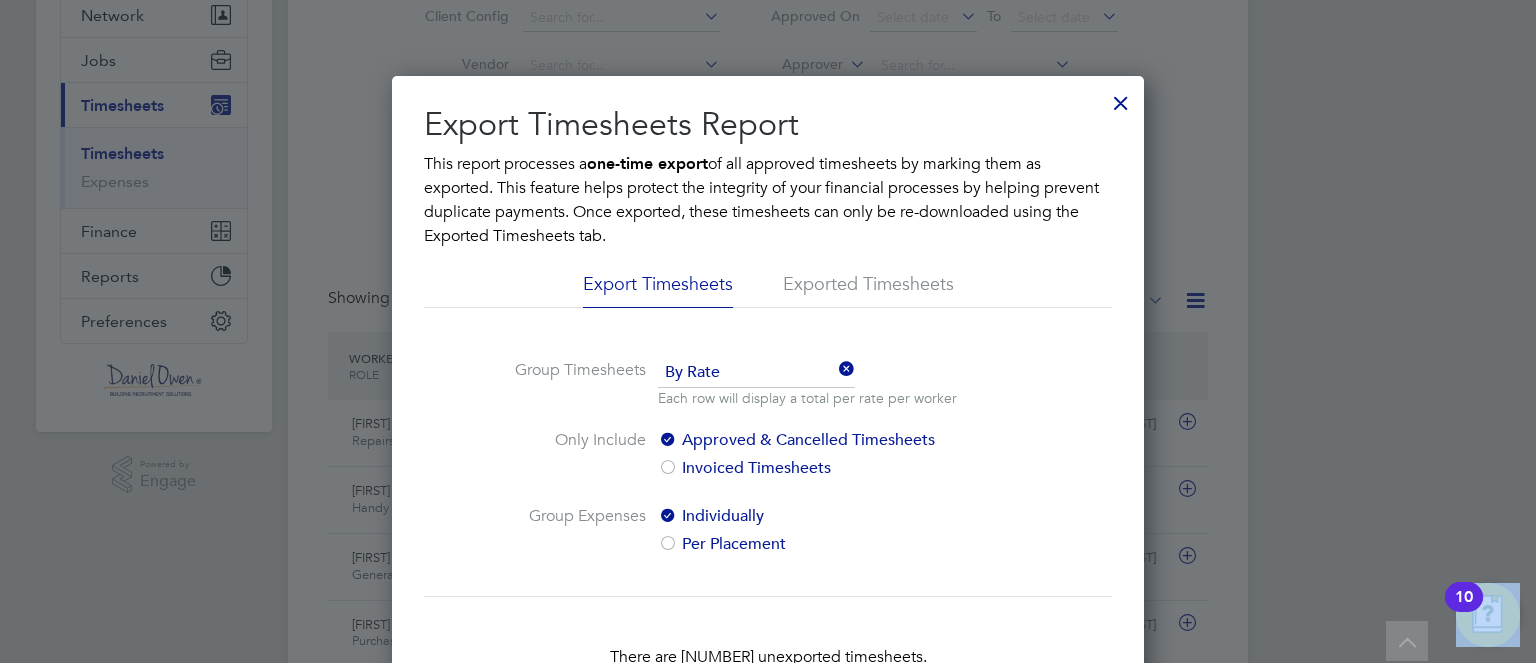 click at bounding box center [1121, 98] 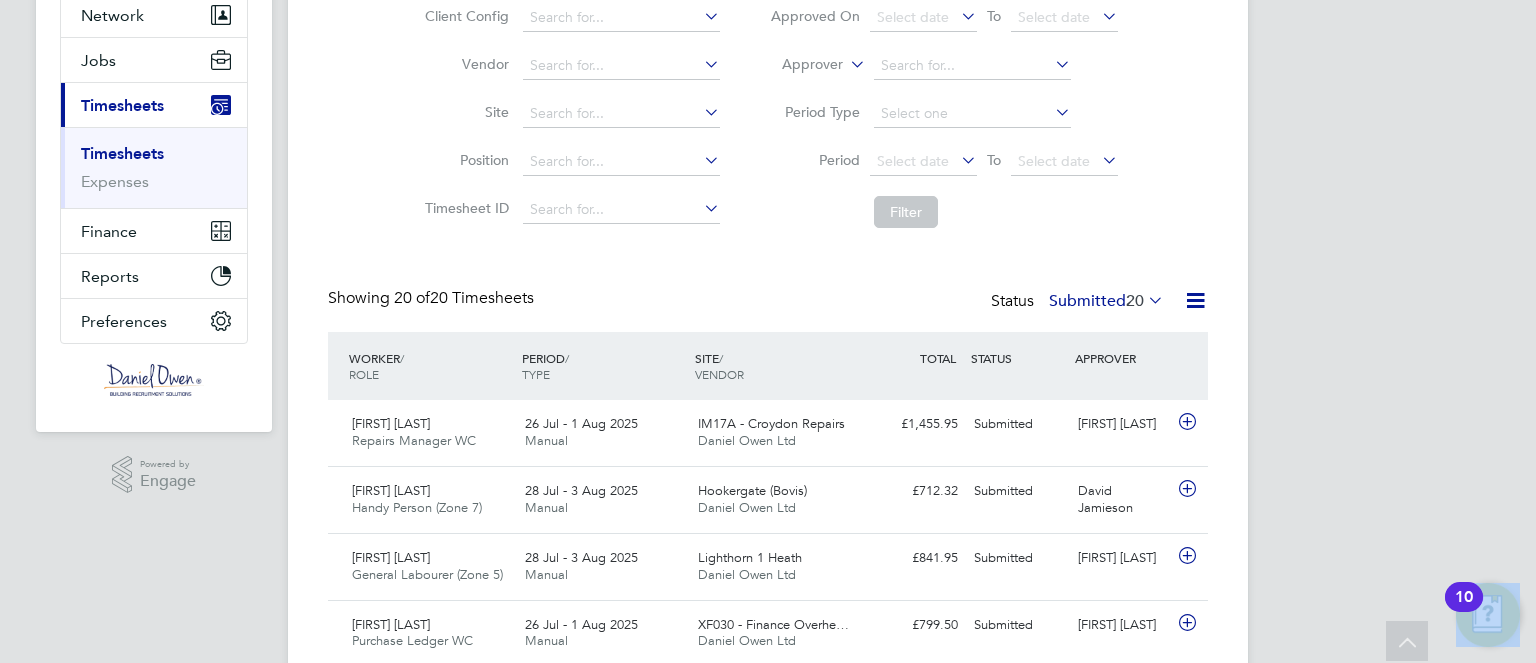 click 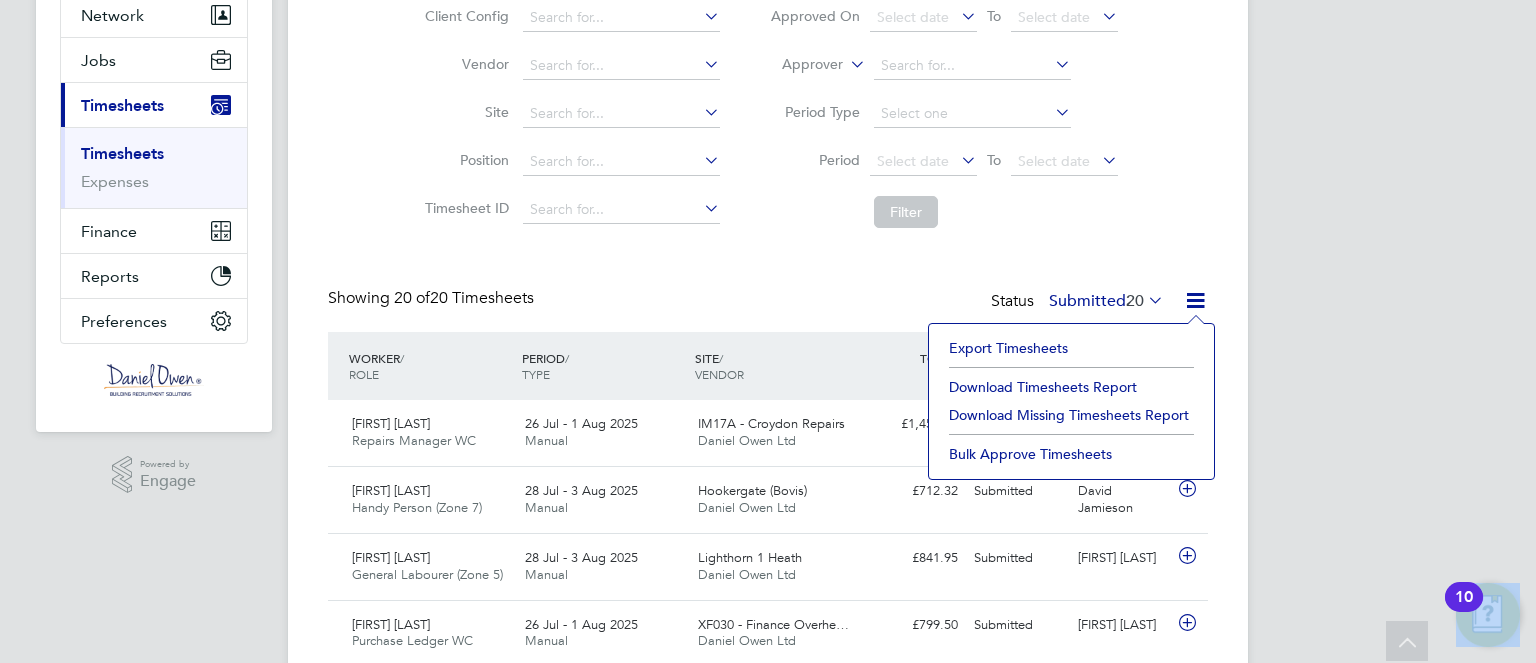 click on "Download Timesheets Report" 